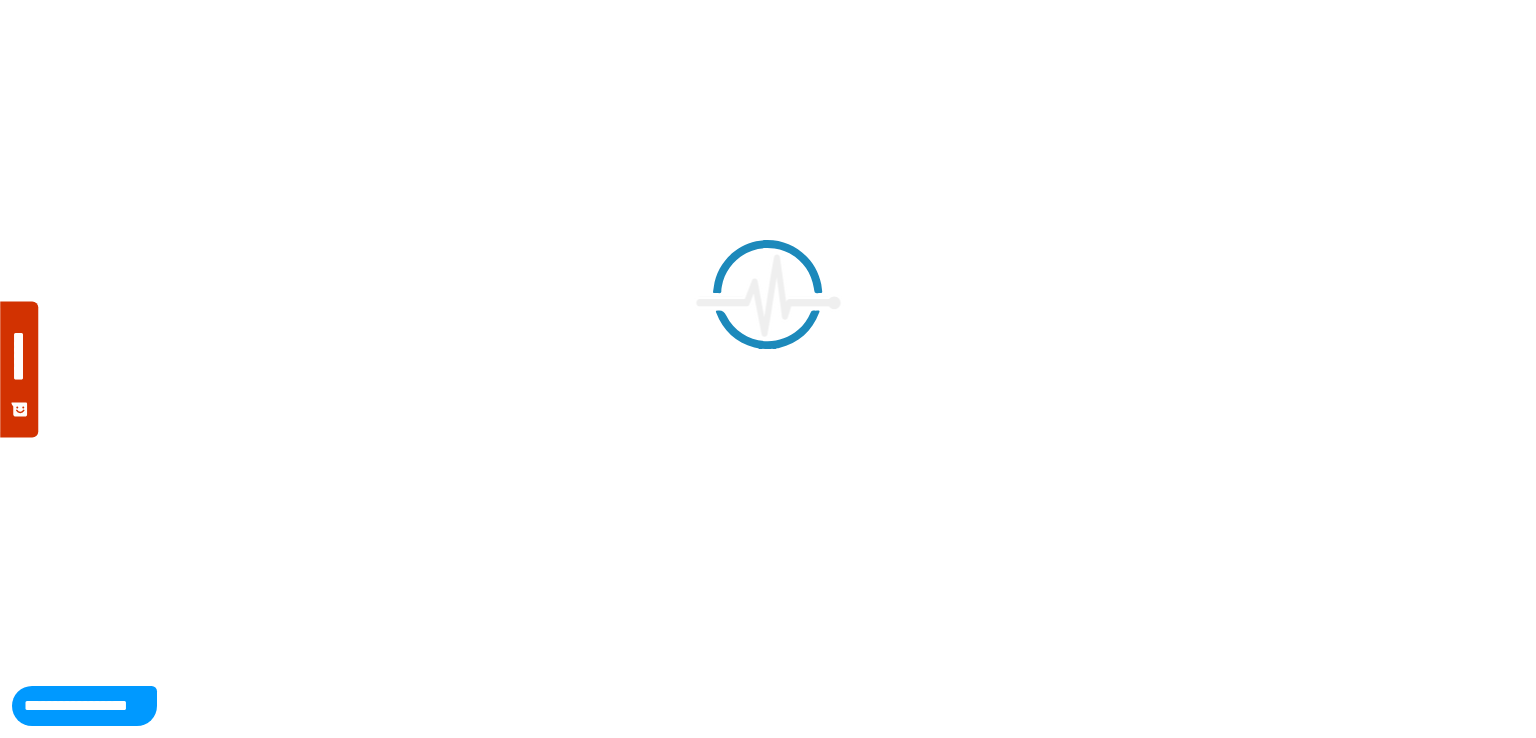 scroll, scrollTop: 0, scrollLeft: 0, axis: both 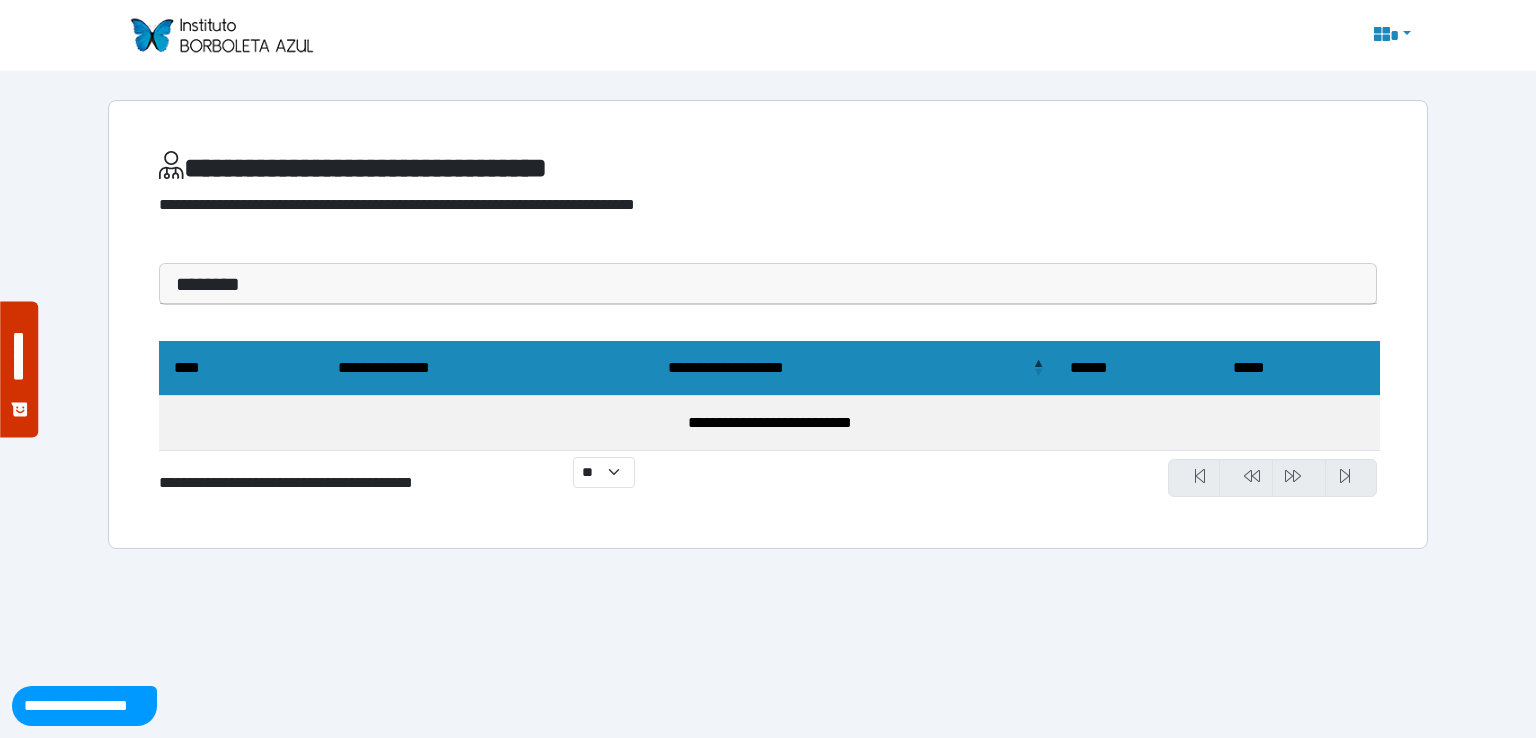 click at bounding box center [221, 35] 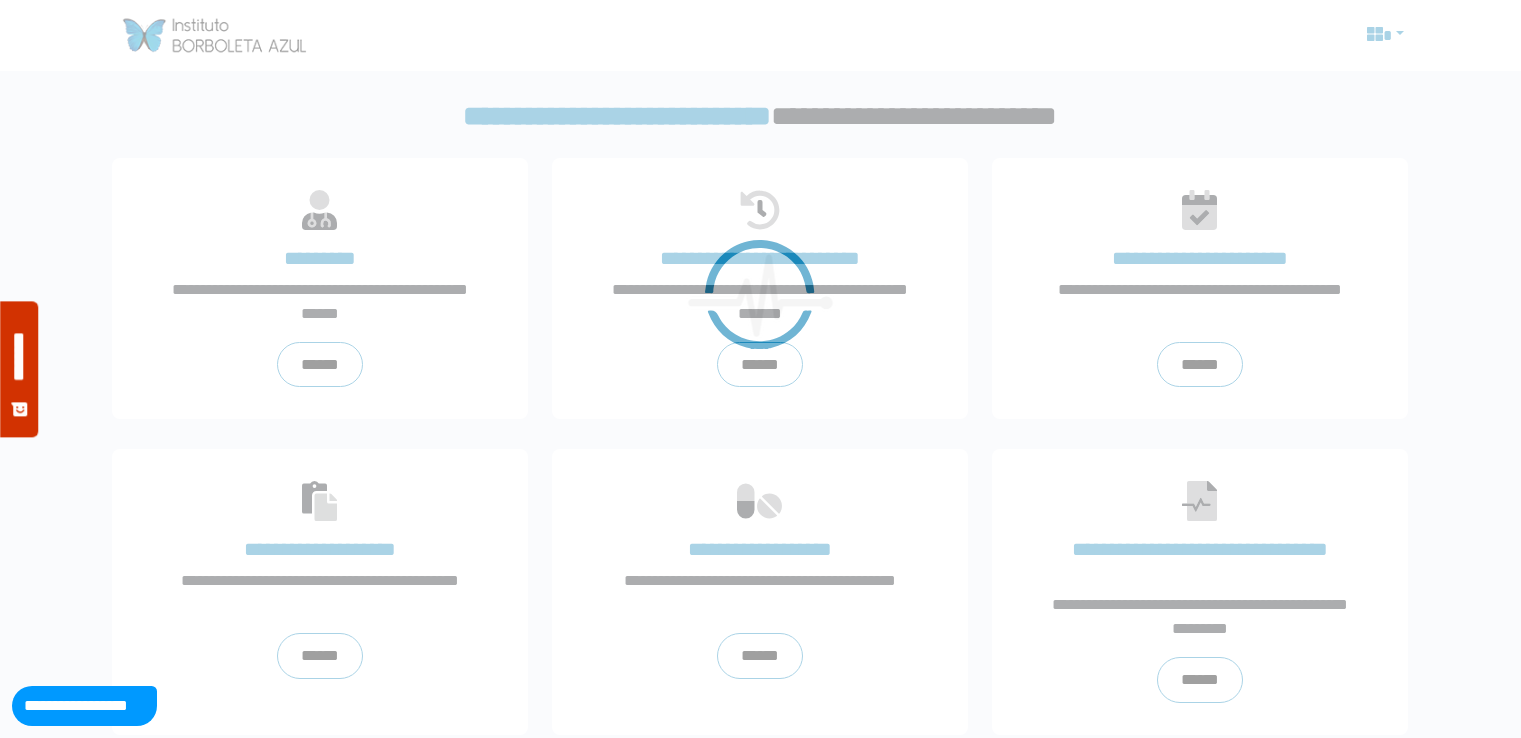 scroll, scrollTop: 0, scrollLeft: 0, axis: both 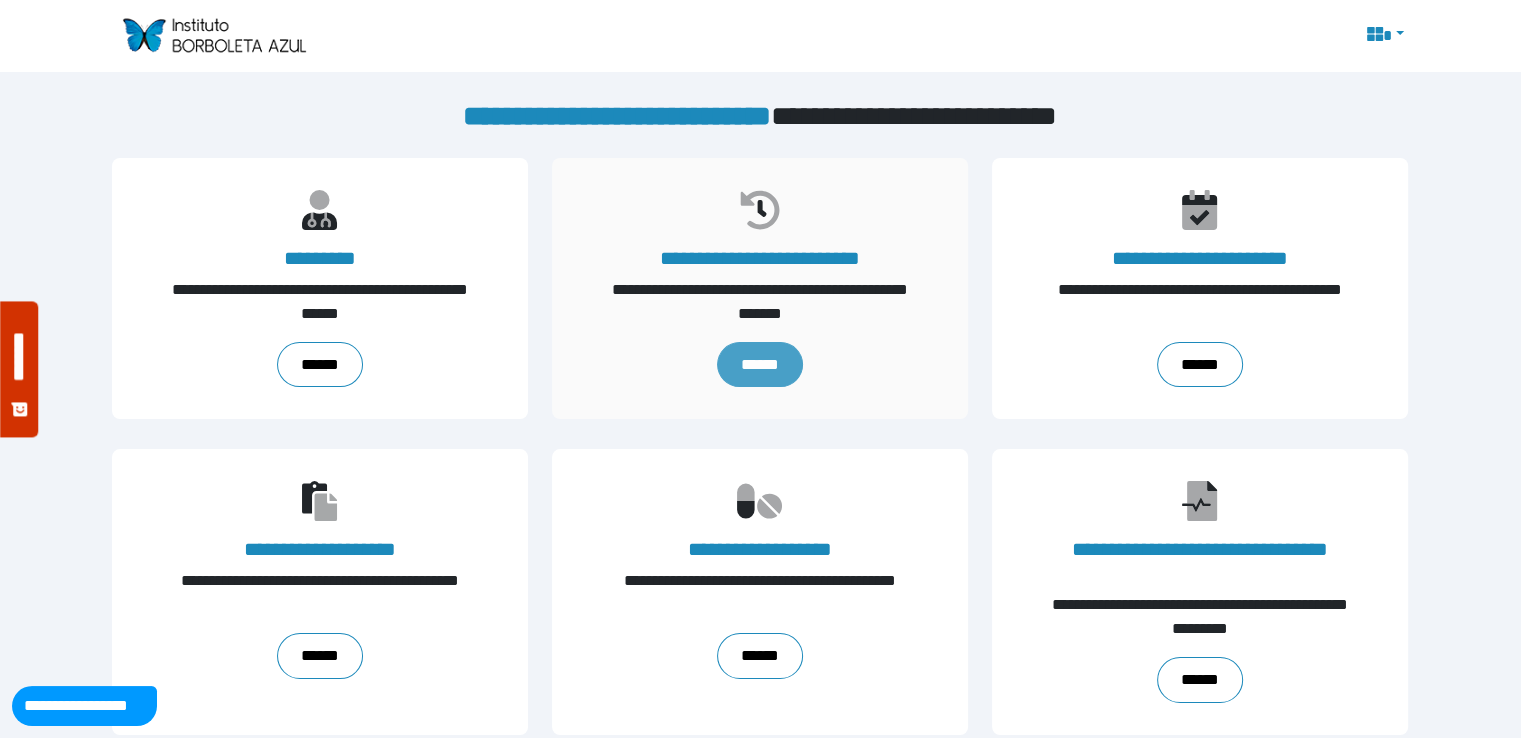 click on "******" at bounding box center [760, 365] 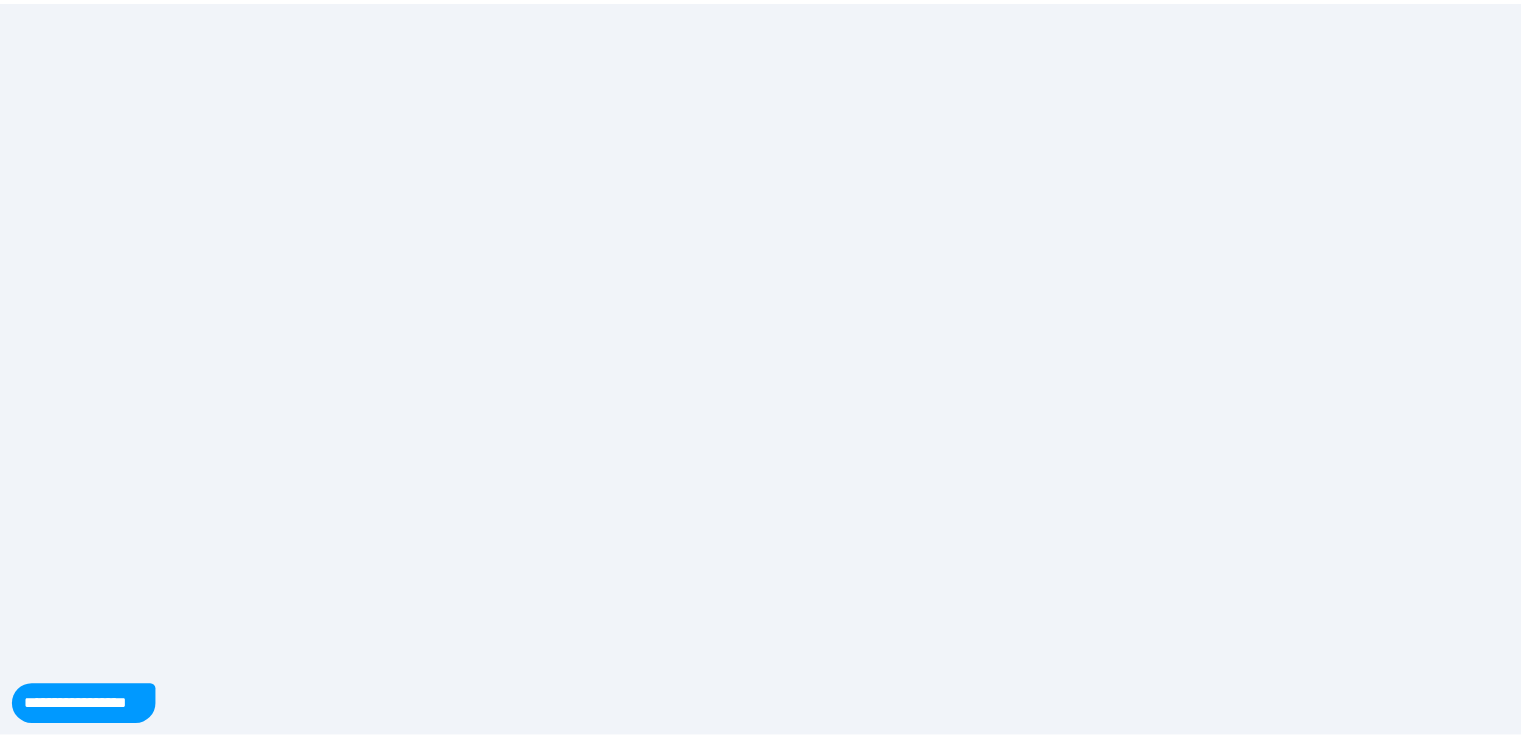scroll, scrollTop: 0, scrollLeft: 0, axis: both 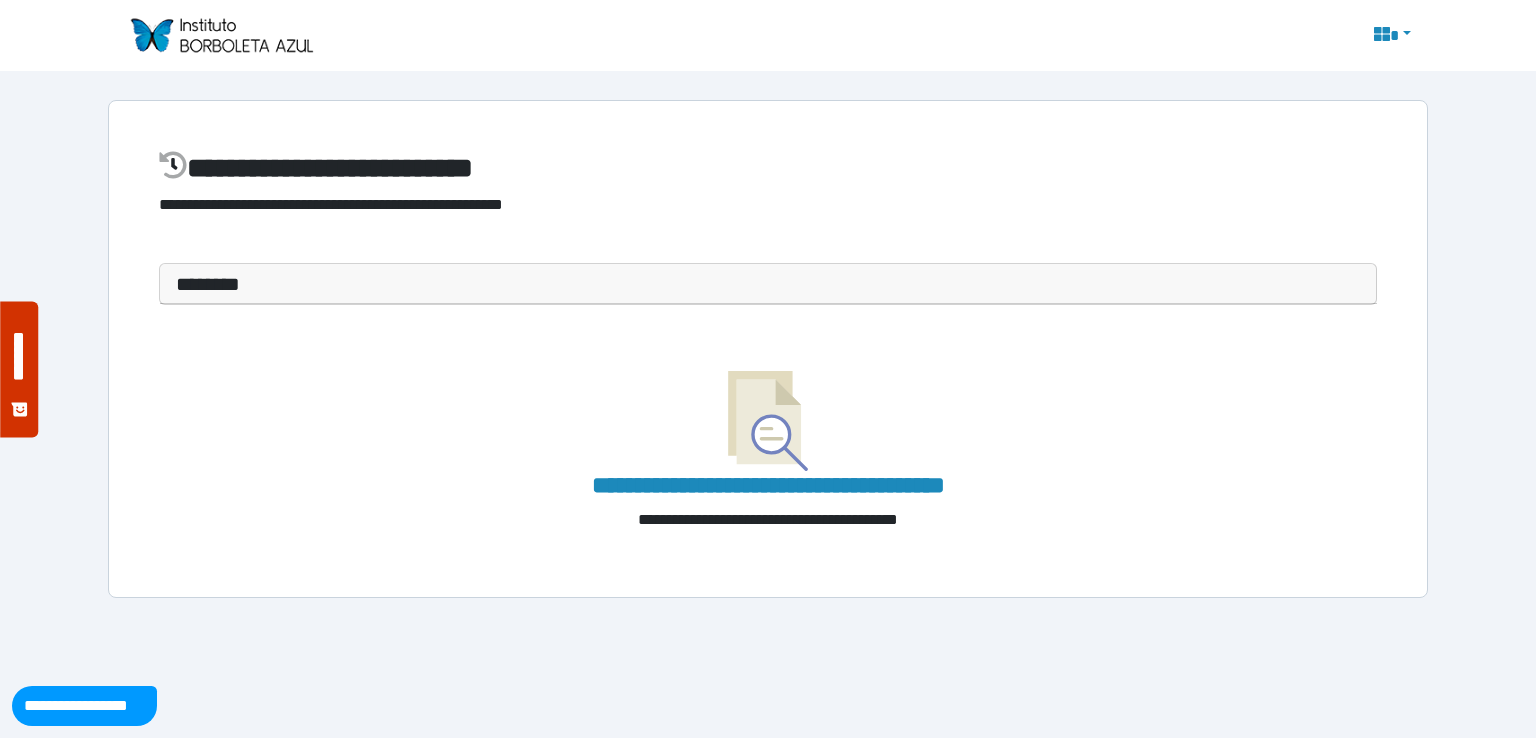 click on "********" at bounding box center [768, 284] 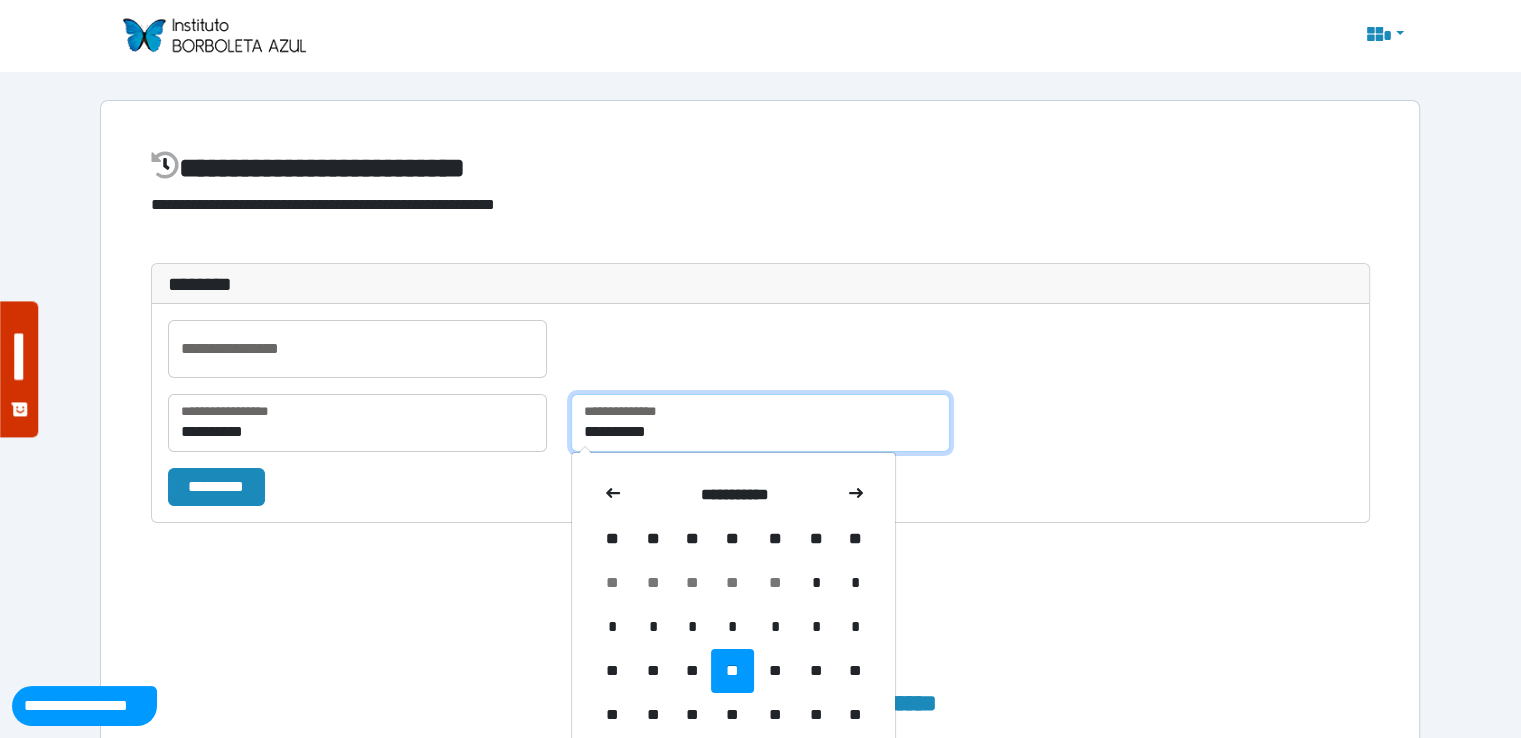 drag, startPoint x: 598, startPoint y: 442, endPoint x: 563, endPoint y: 443, distance: 35.014282 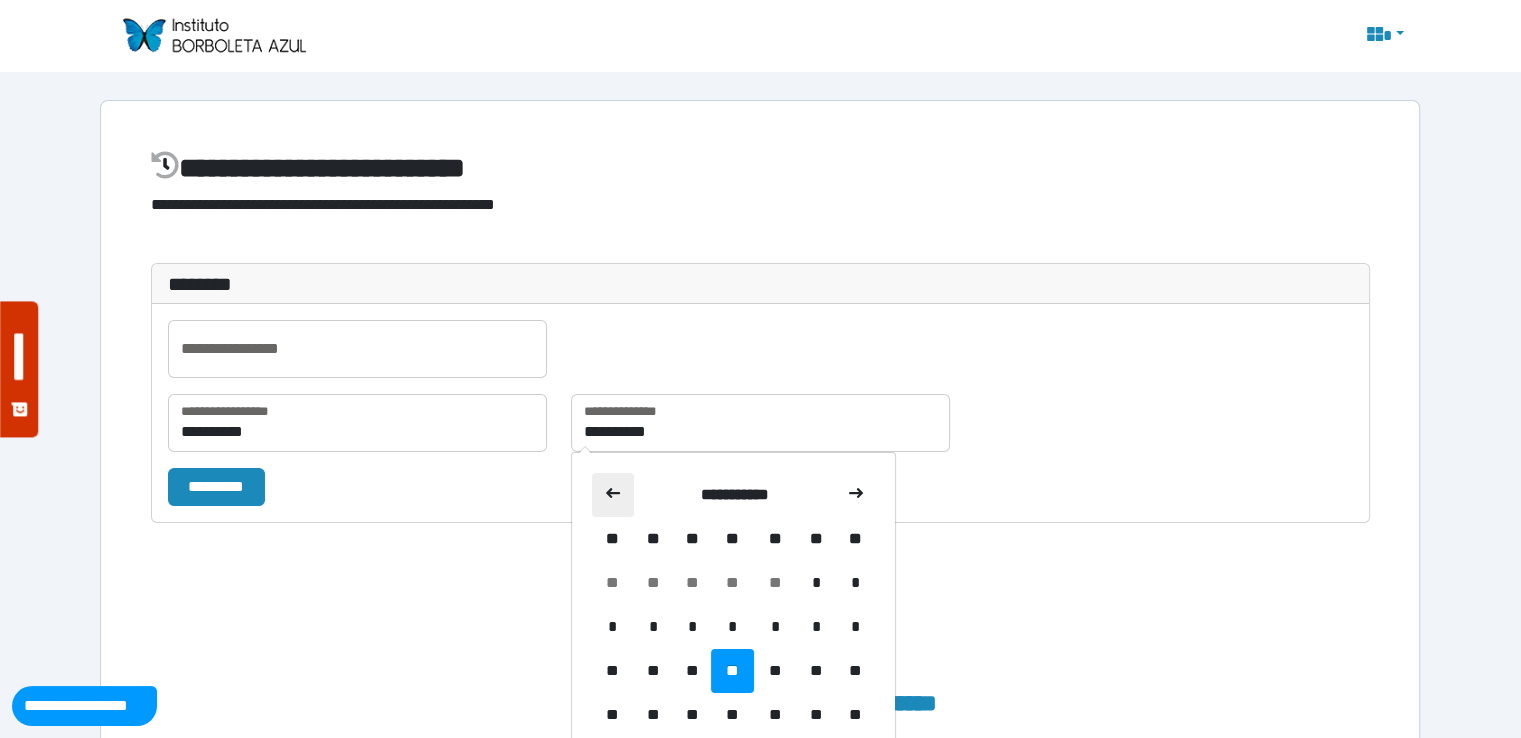 click at bounding box center (613, 495) 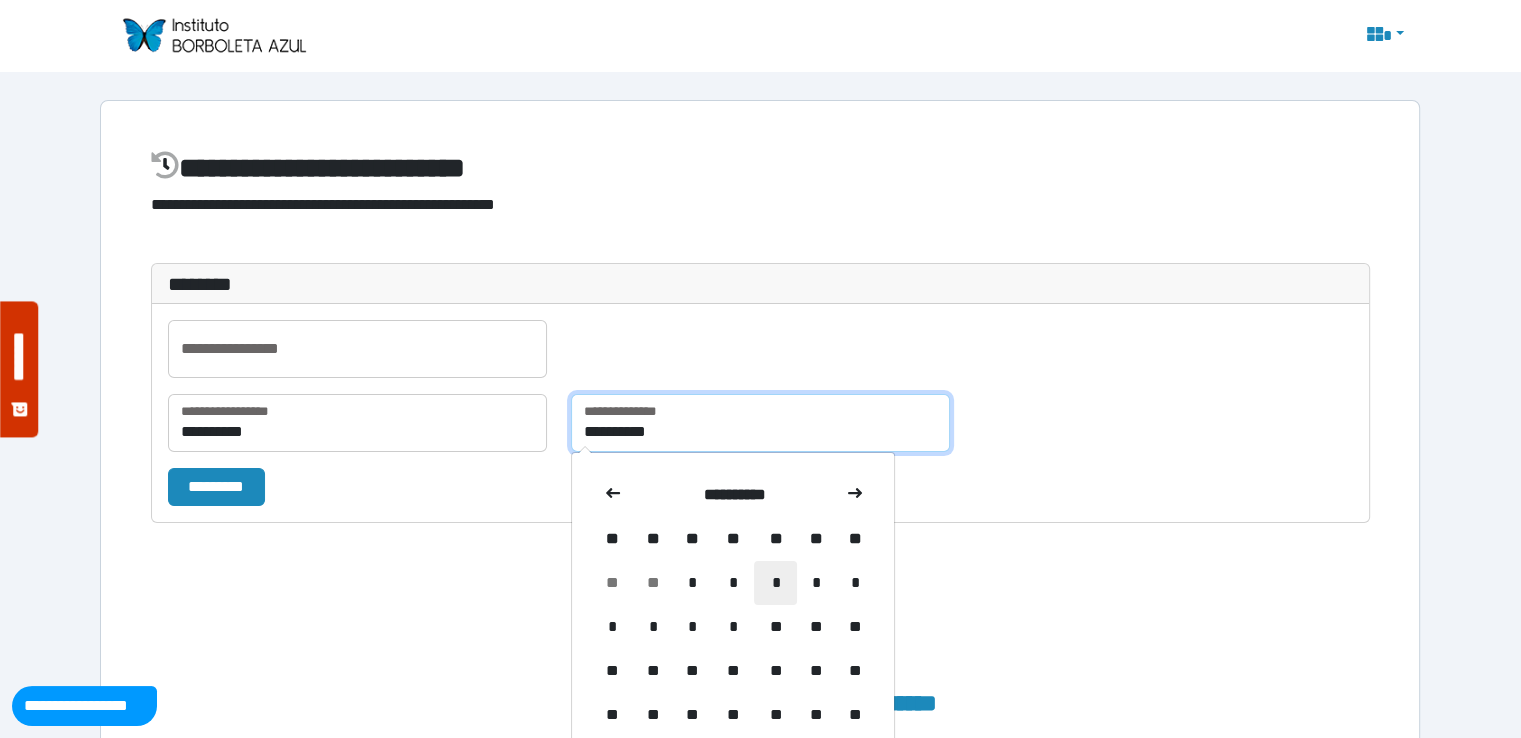 scroll, scrollTop: 100, scrollLeft: 0, axis: vertical 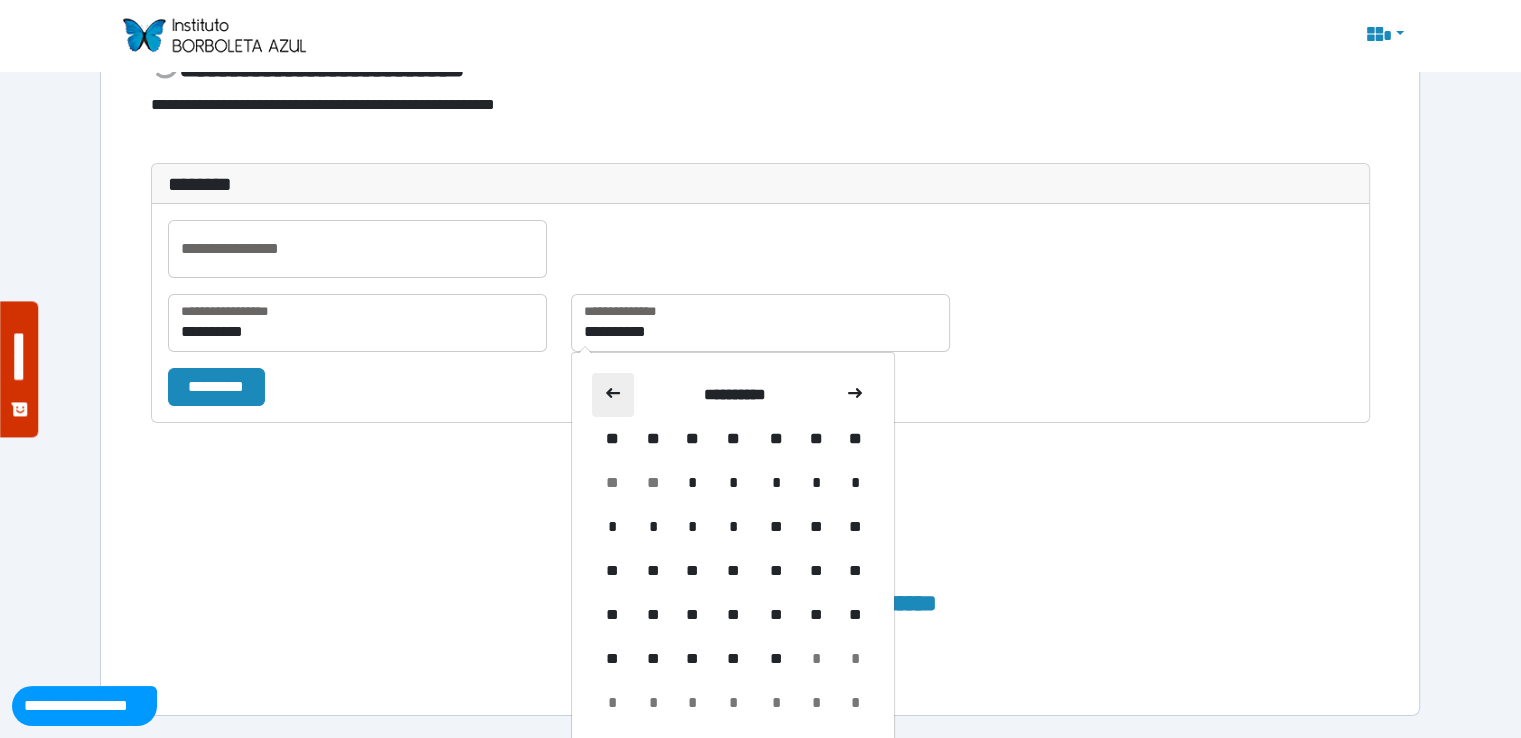 click at bounding box center (613, 395) 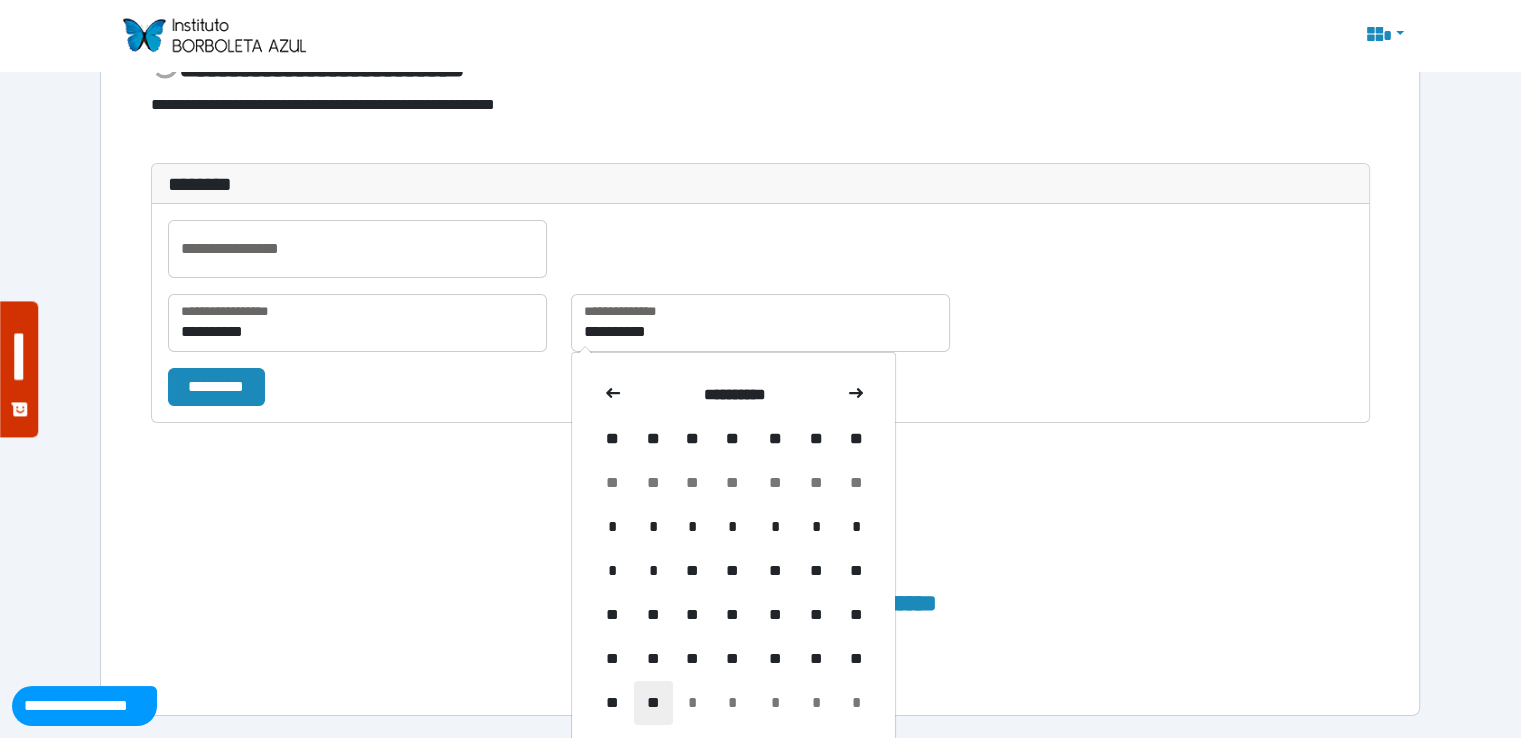 click on "**" at bounding box center [653, 703] 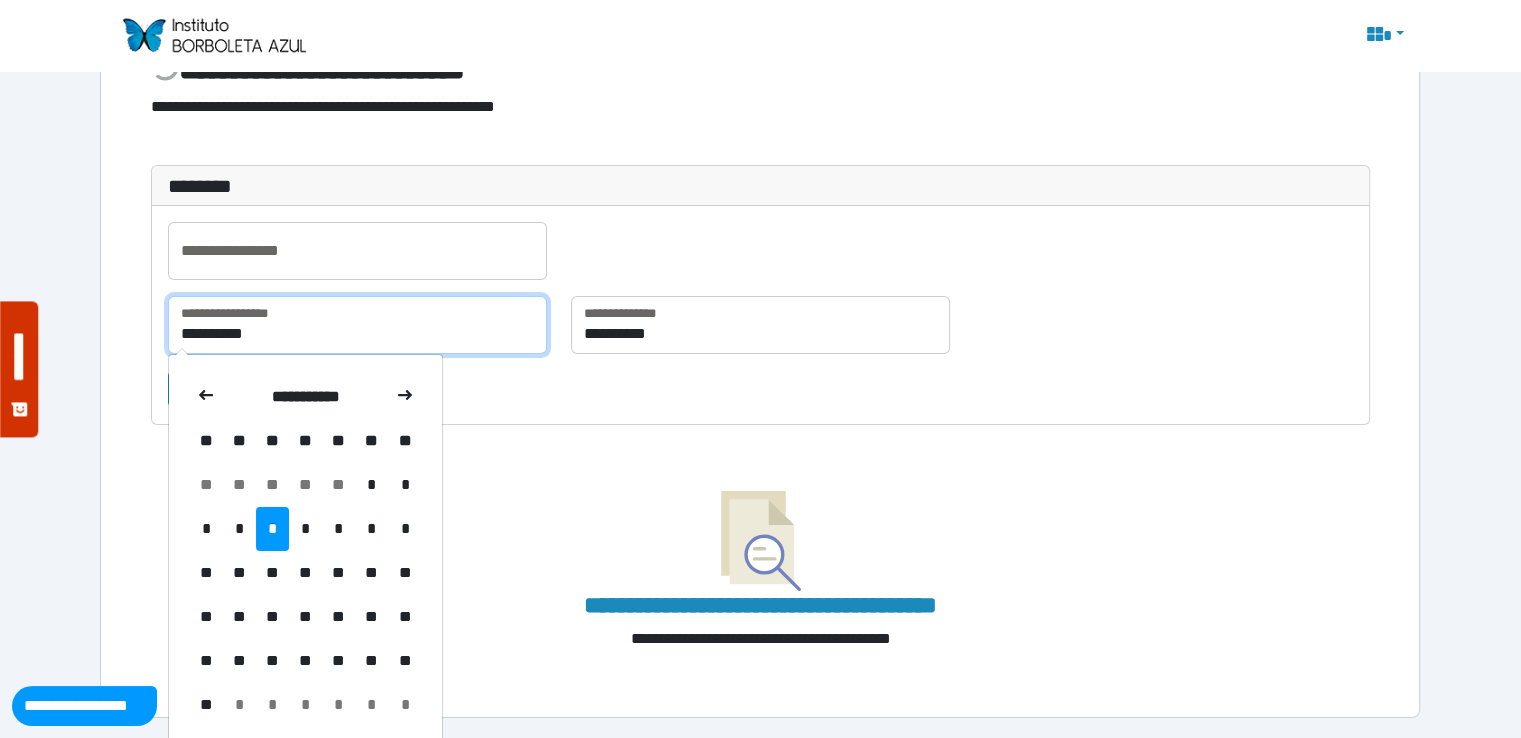 click on "**********" at bounding box center [357, 325] 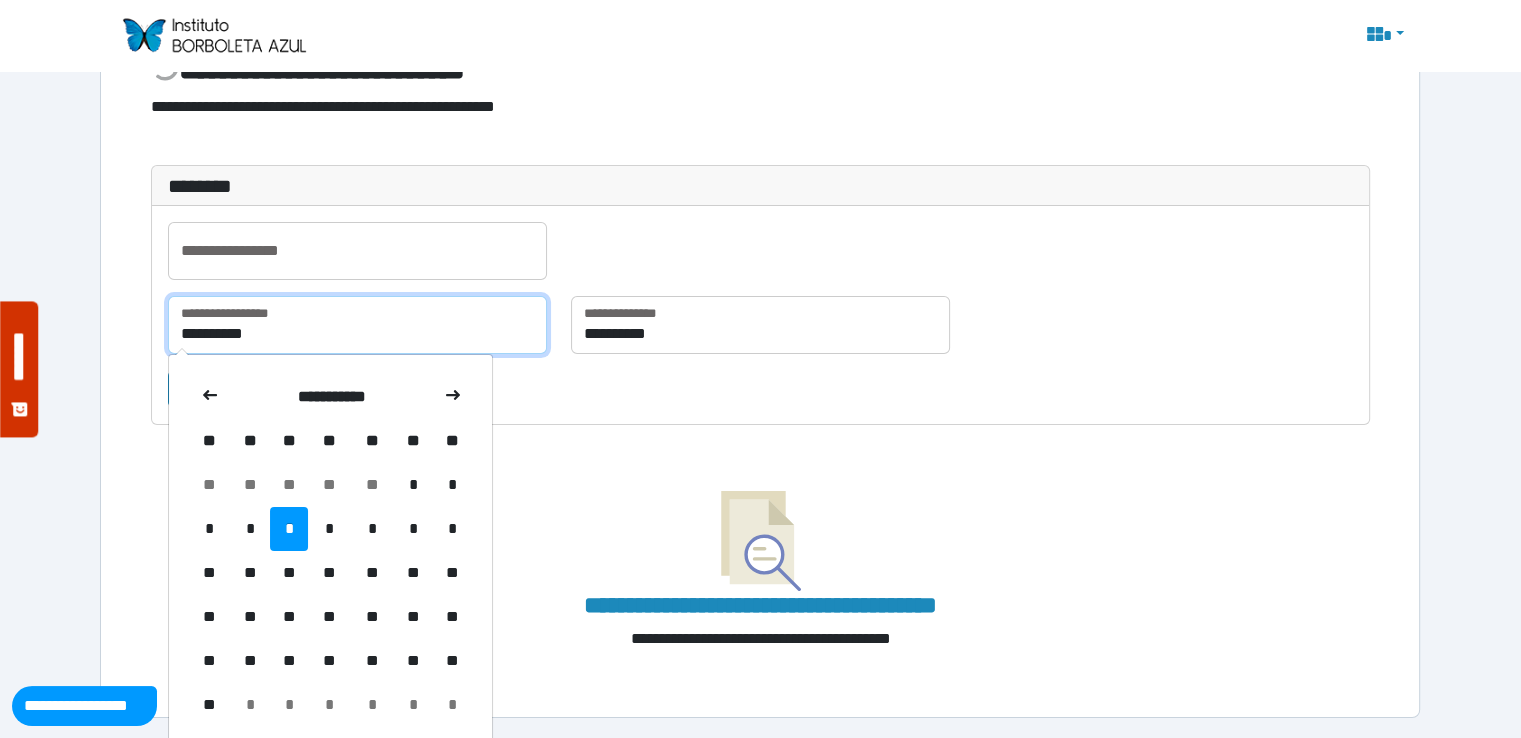 scroll, scrollTop: 100, scrollLeft: 0, axis: vertical 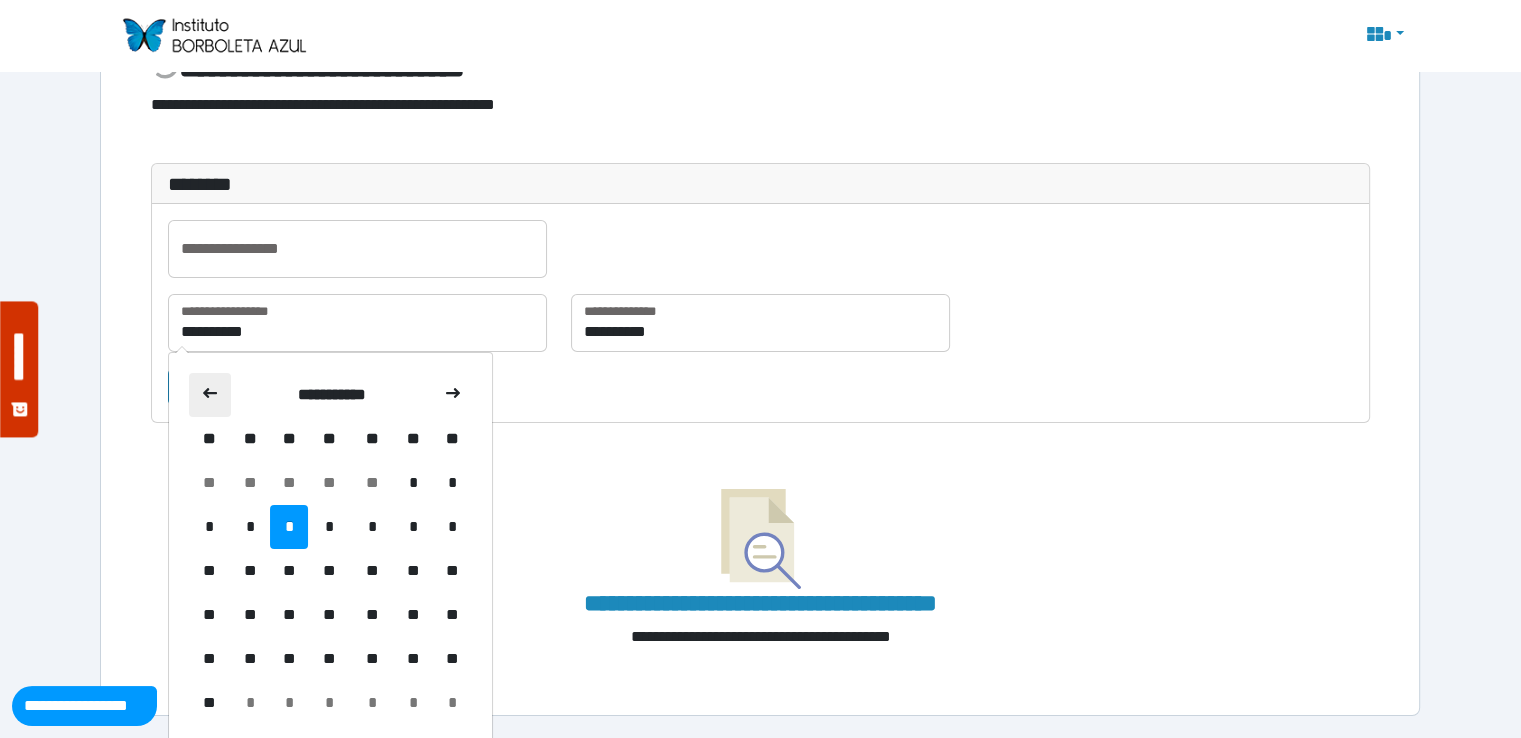 click 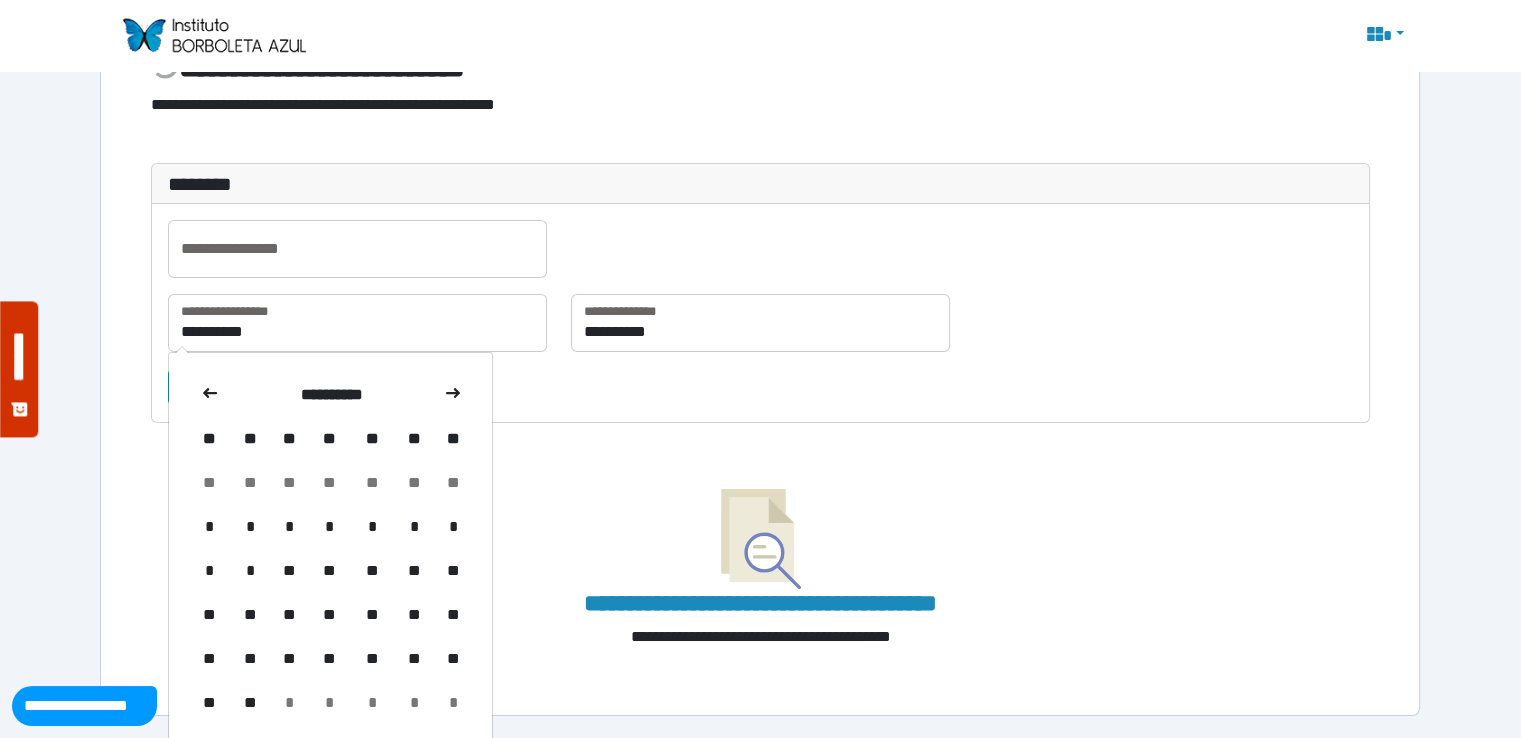click 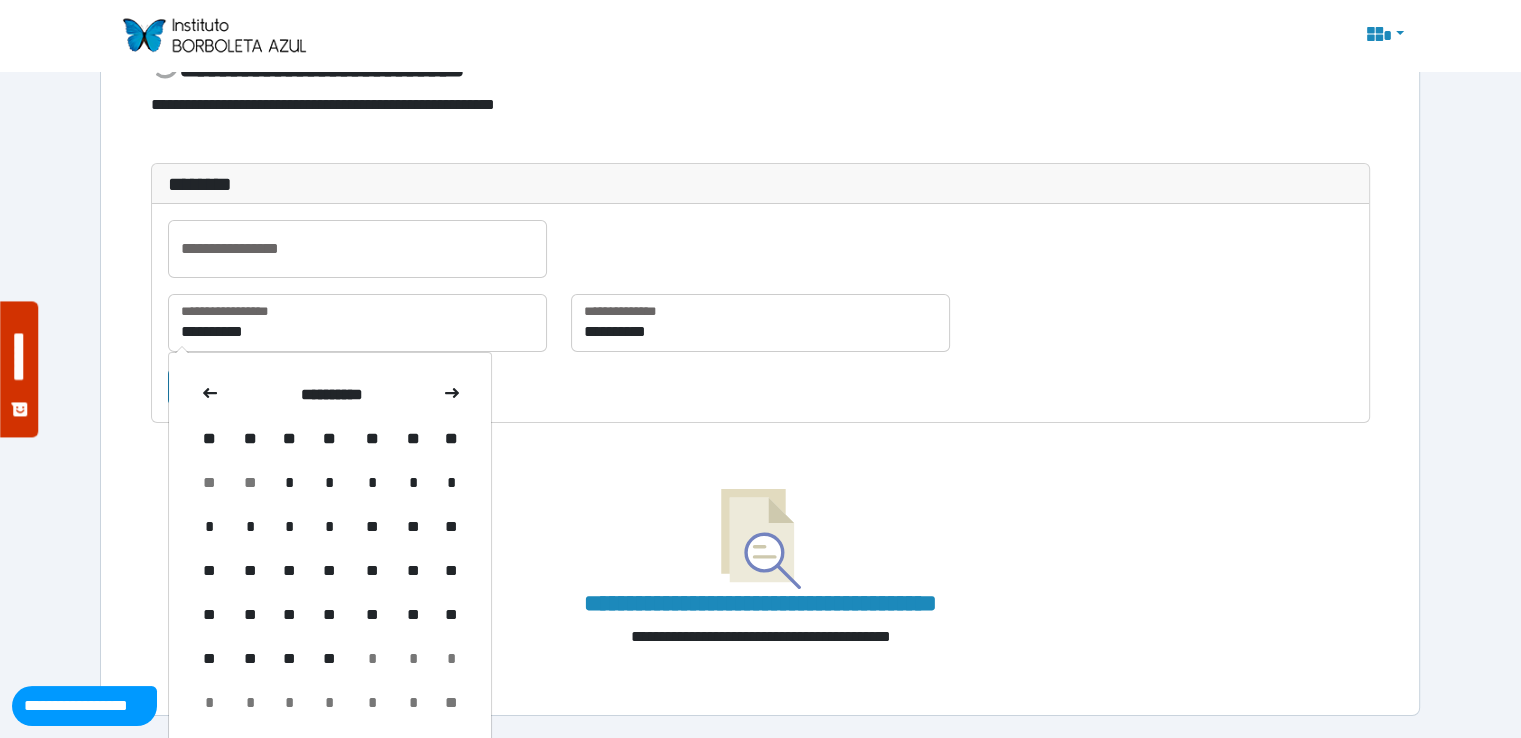 click 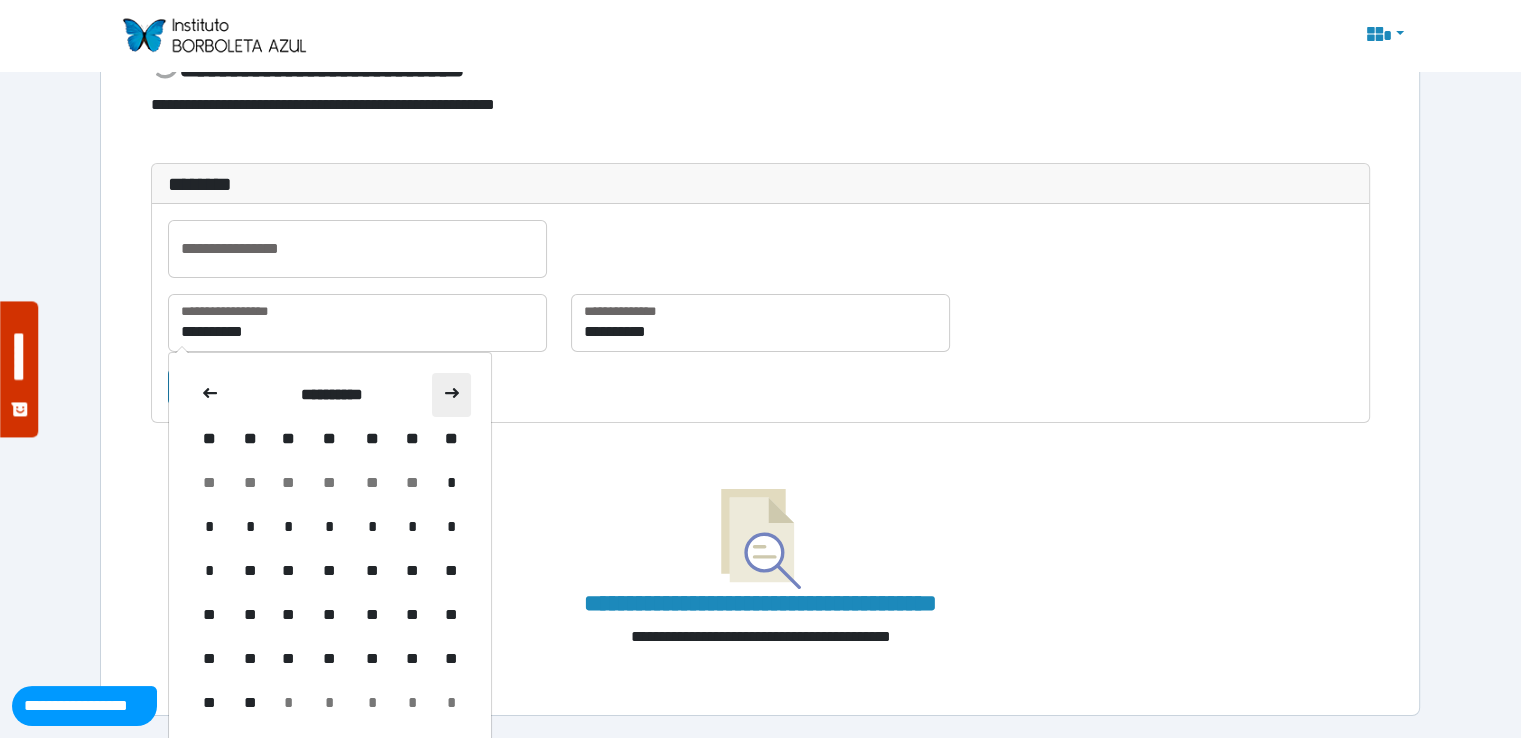 click 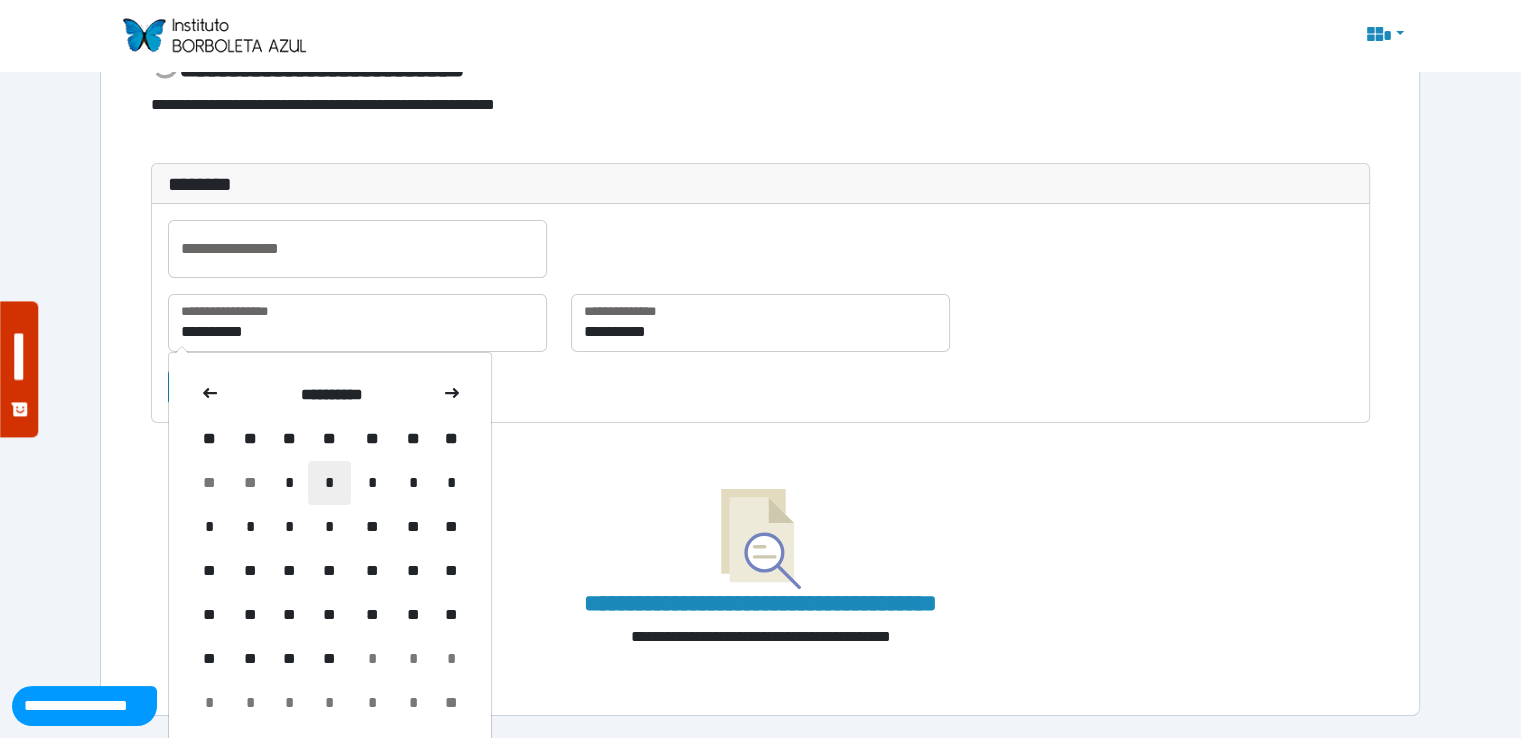 click on "*" at bounding box center (329, 483) 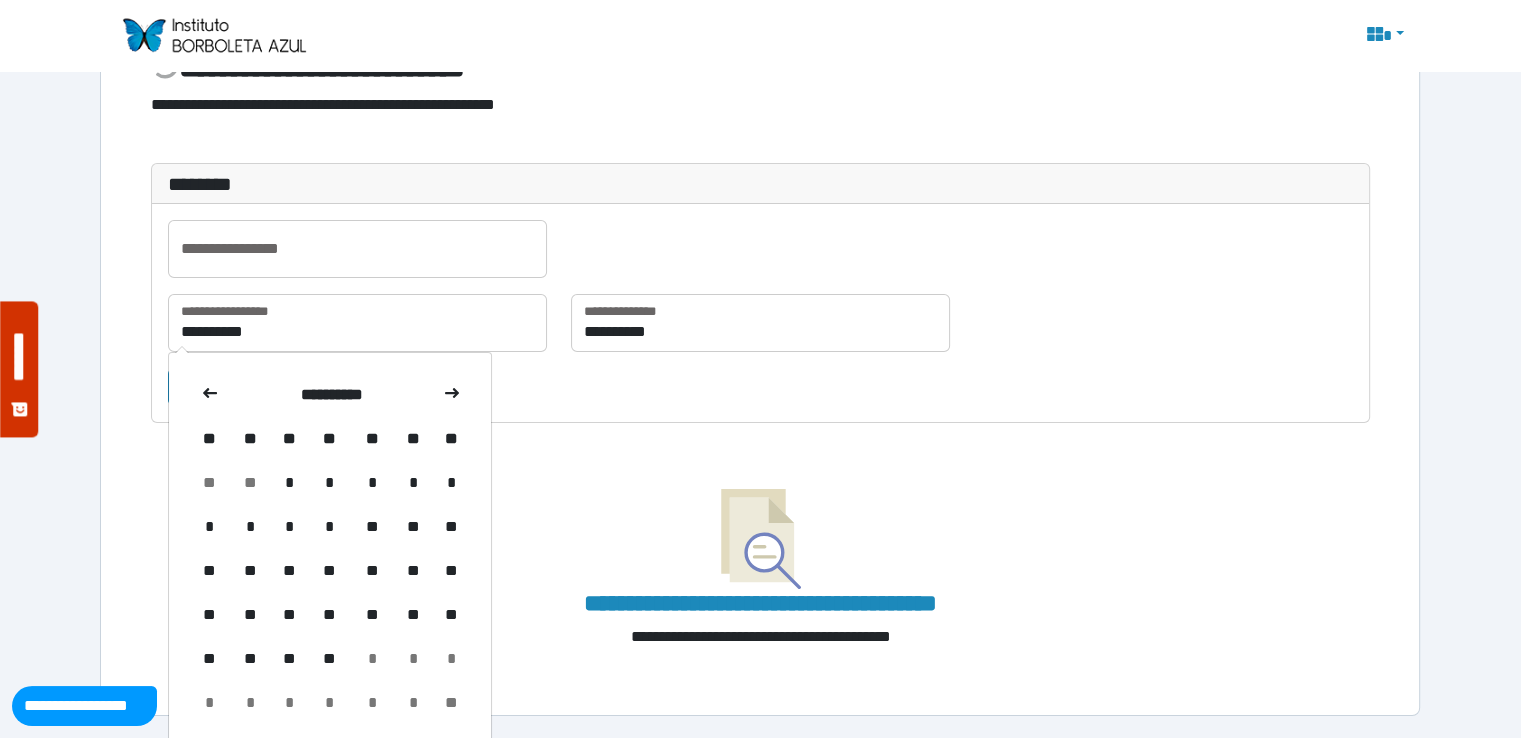 type on "**********" 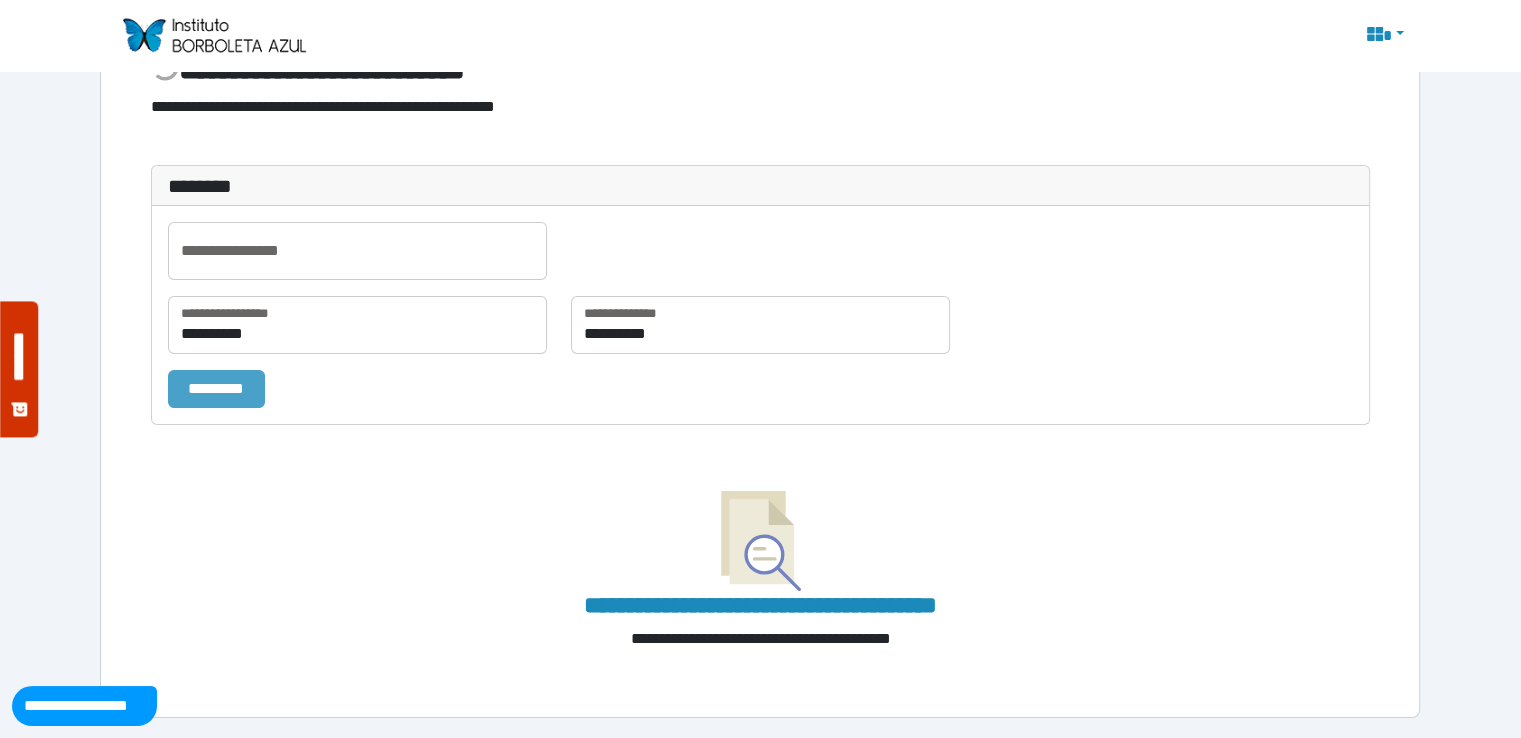 click on "*********" at bounding box center (216, 389) 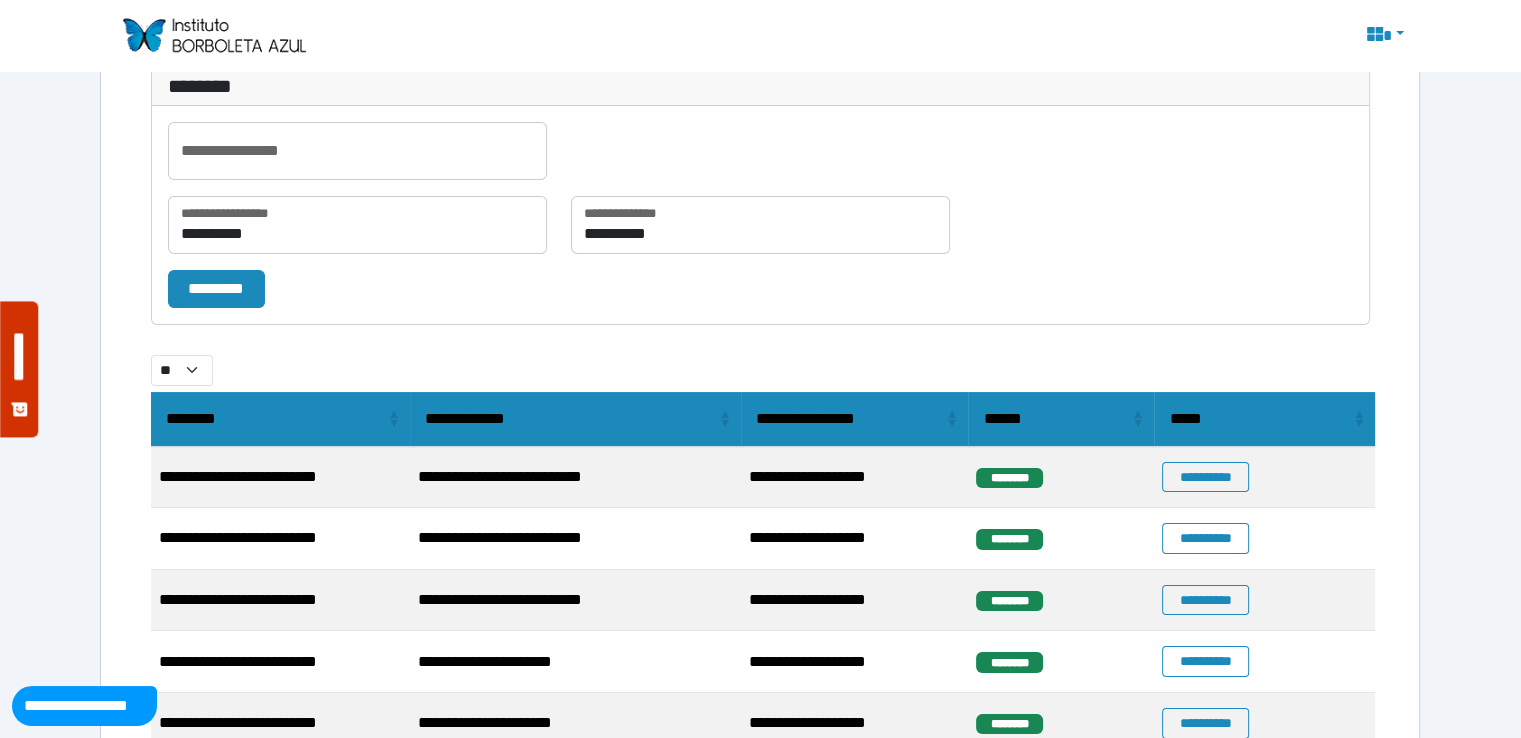 scroll, scrollTop: 398, scrollLeft: 0, axis: vertical 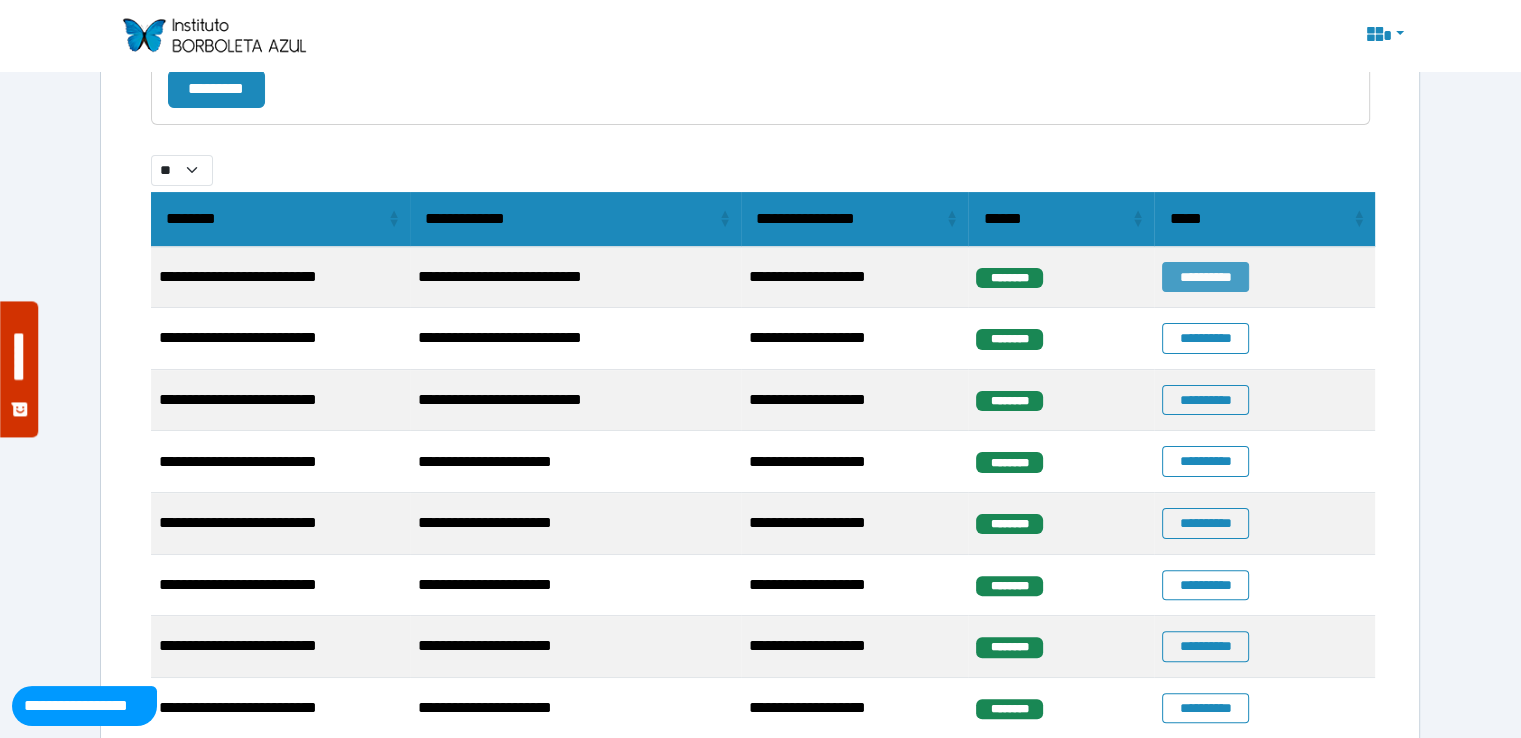 click on "**********" at bounding box center (1205, 277) 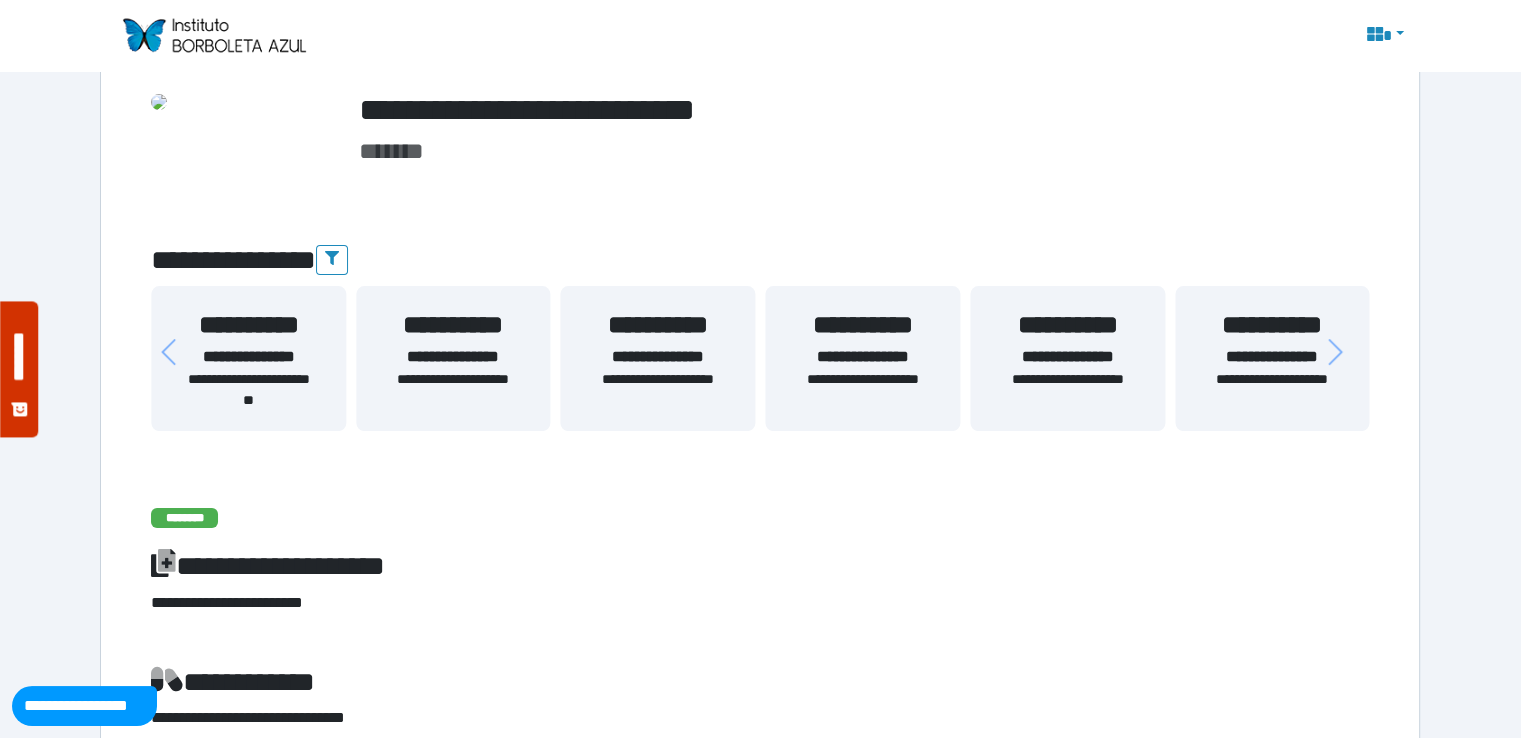 scroll, scrollTop: 72, scrollLeft: 0, axis: vertical 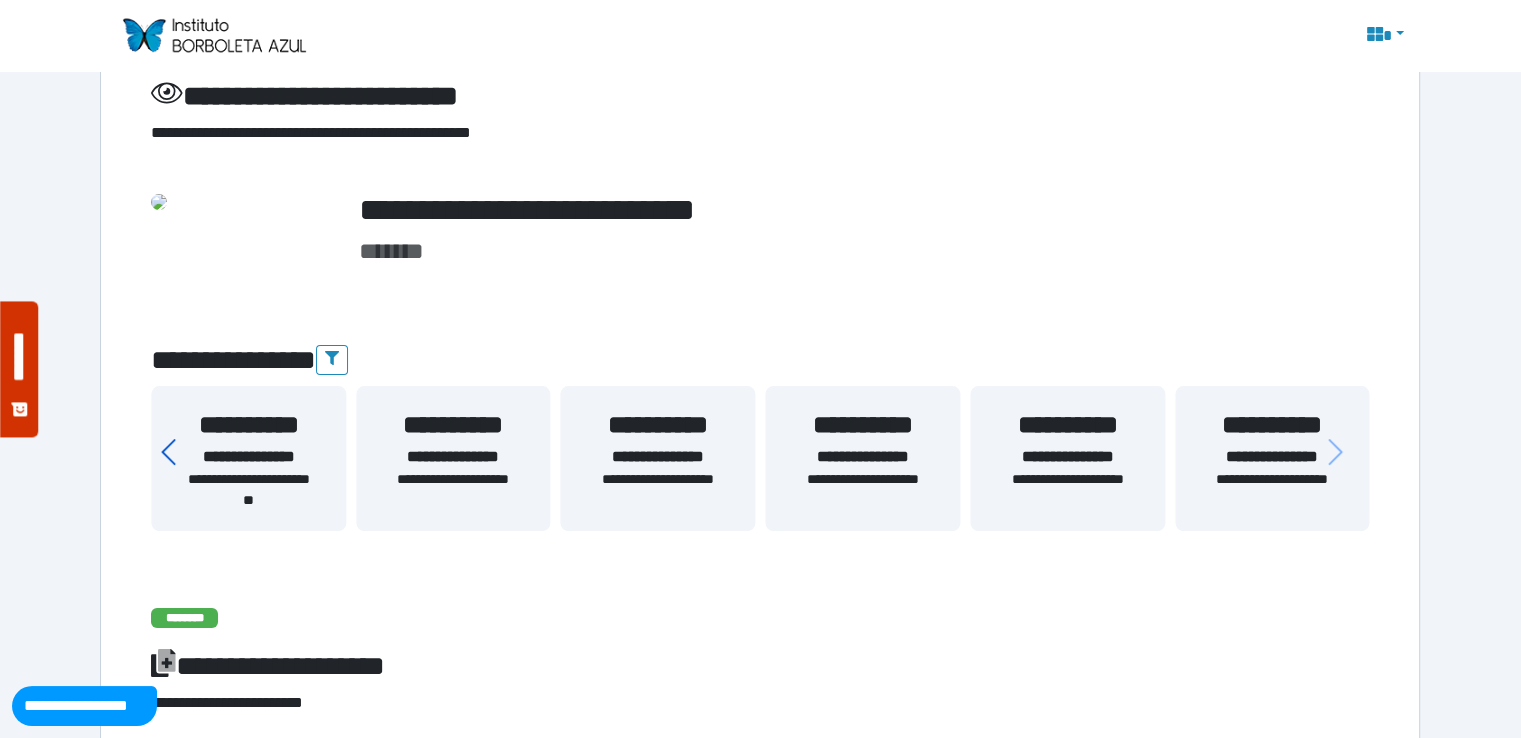 click 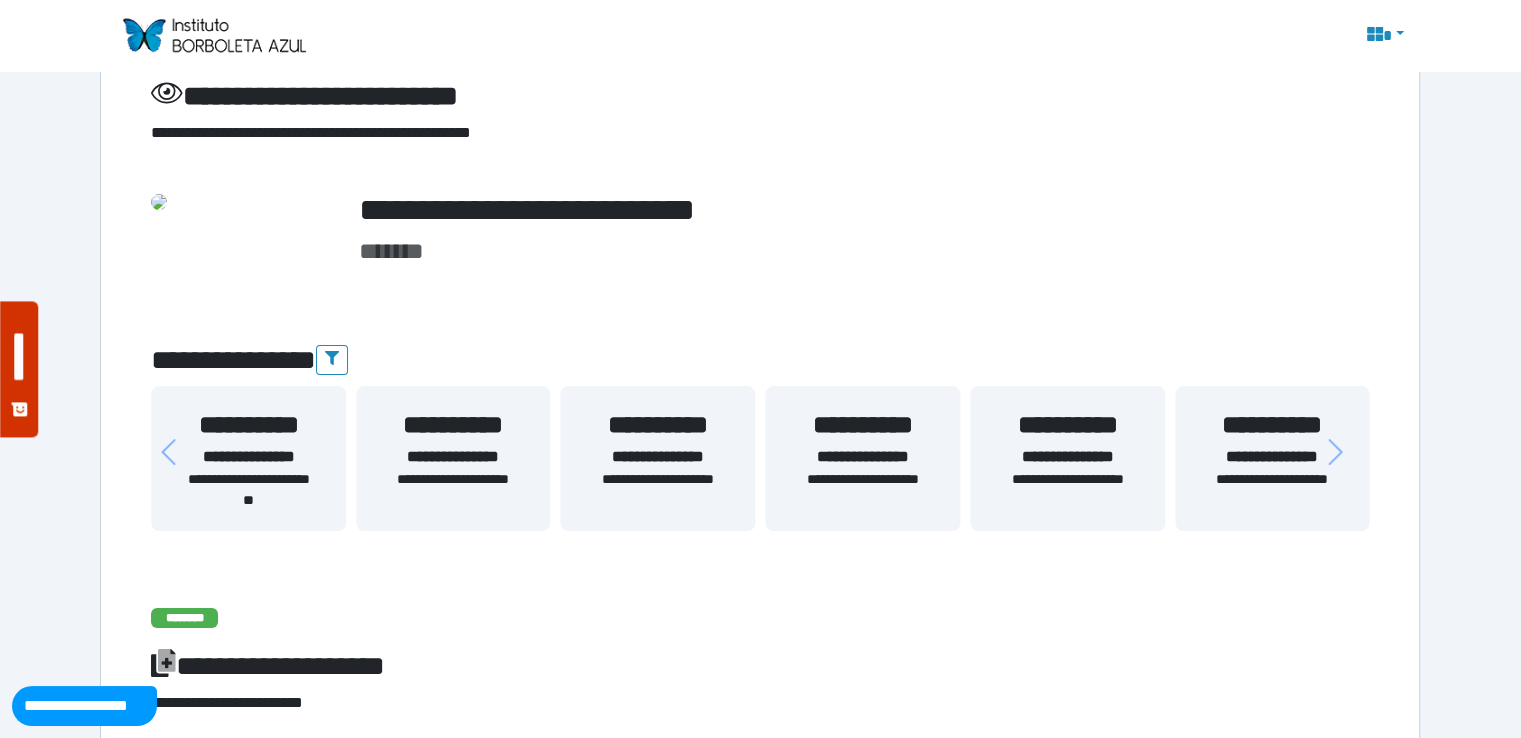 click on "**********" at bounding box center [248, 457] 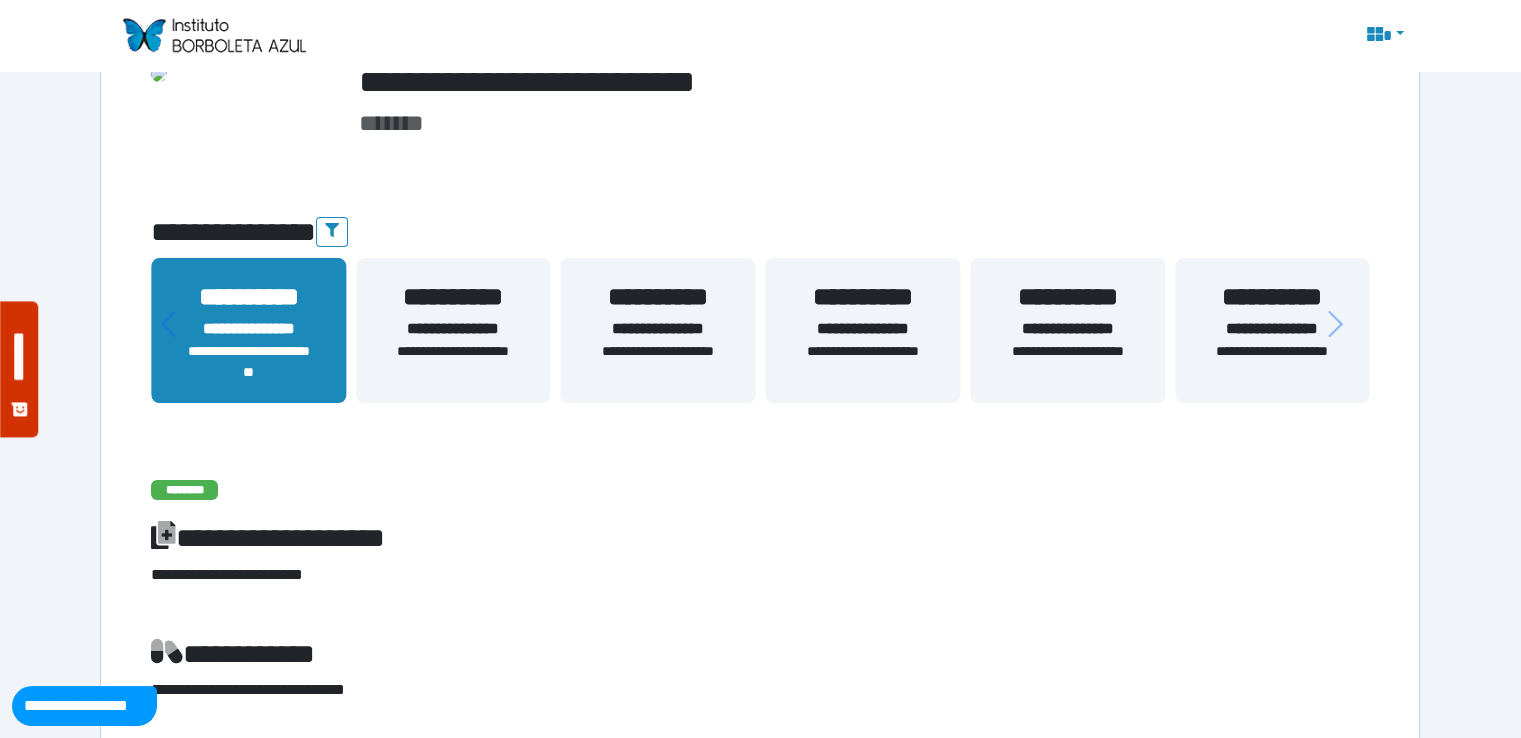 scroll, scrollTop: 0, scrollLeft: 0, axis: both 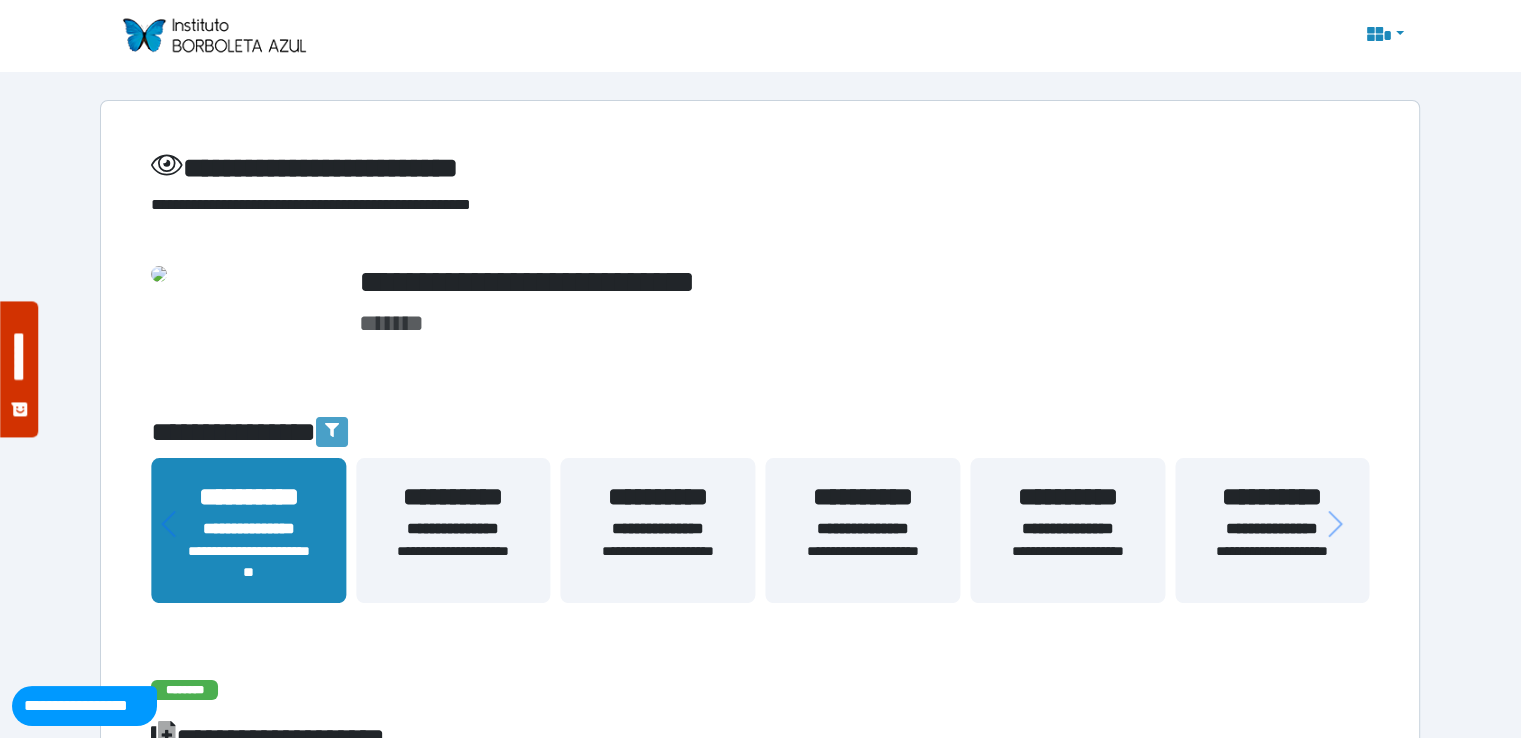 click 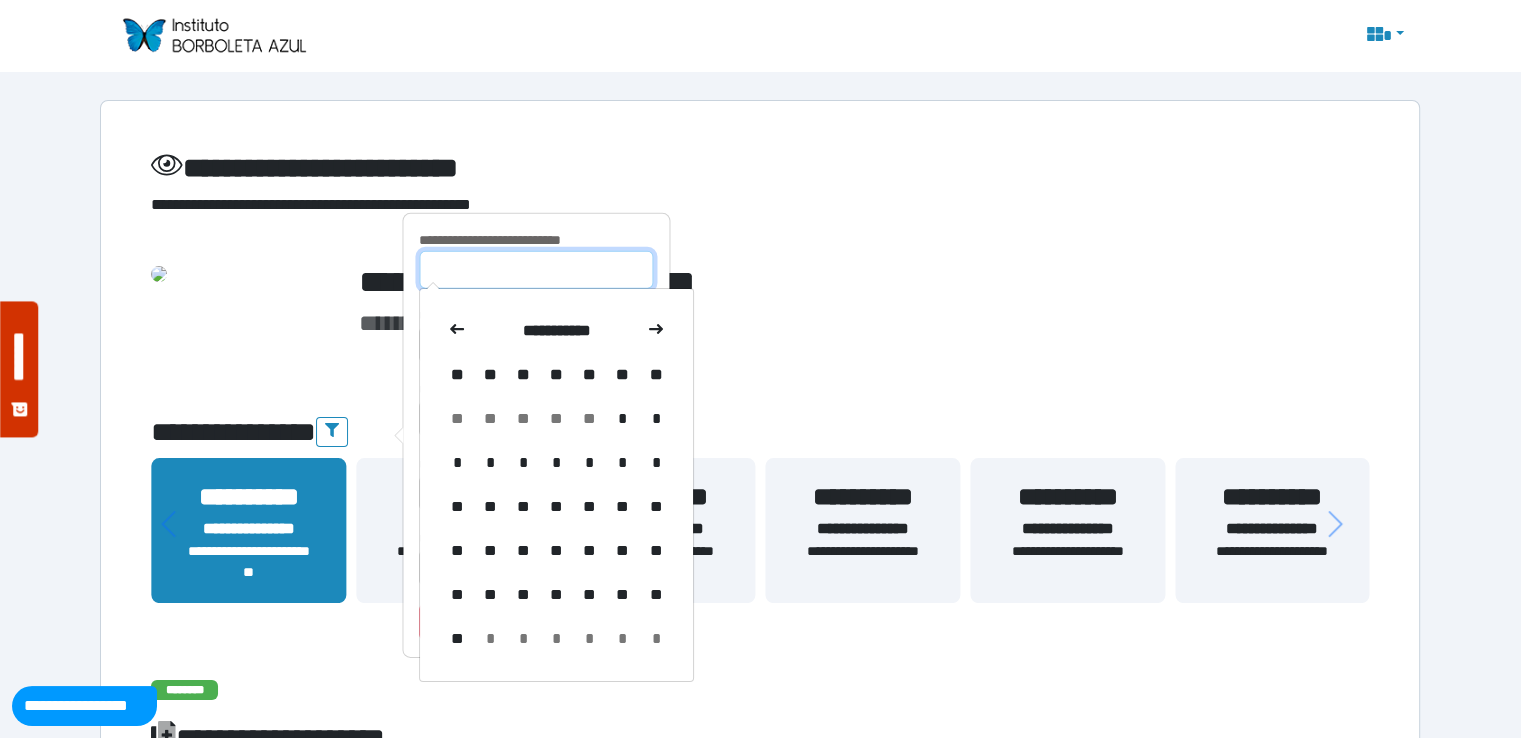 click at bounding box center (536, 270) 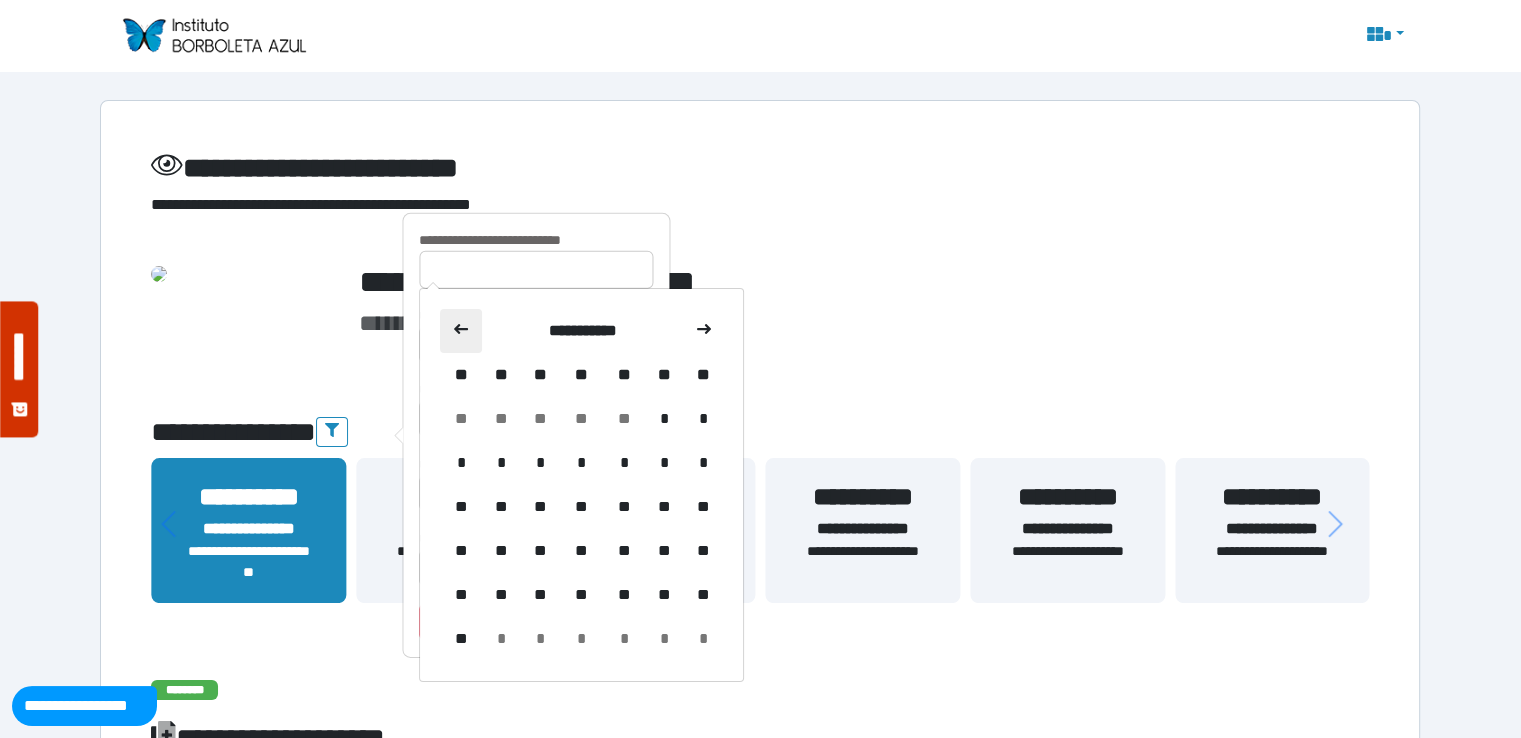 click at bounding box center [461, 331] 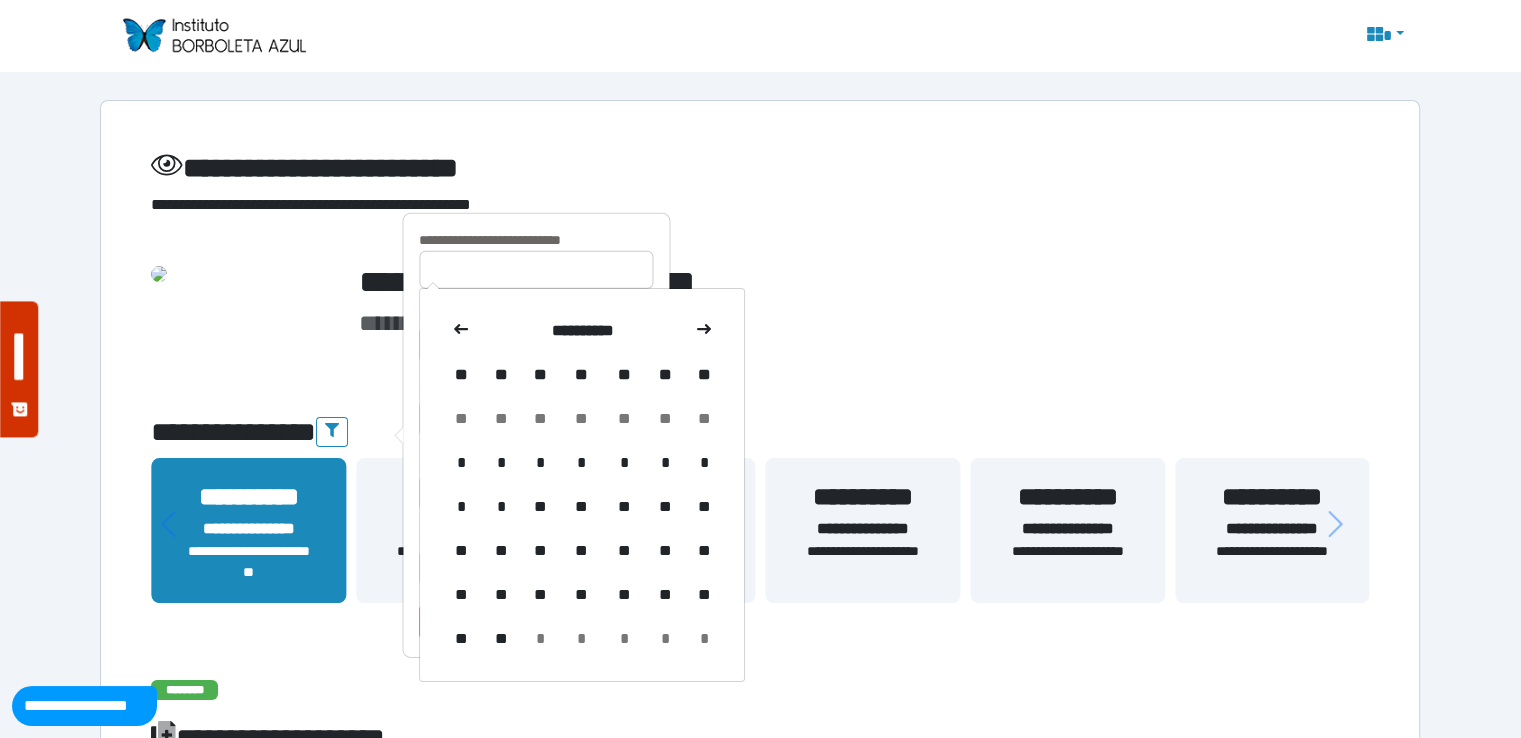 click at bounding box center [461, 331] 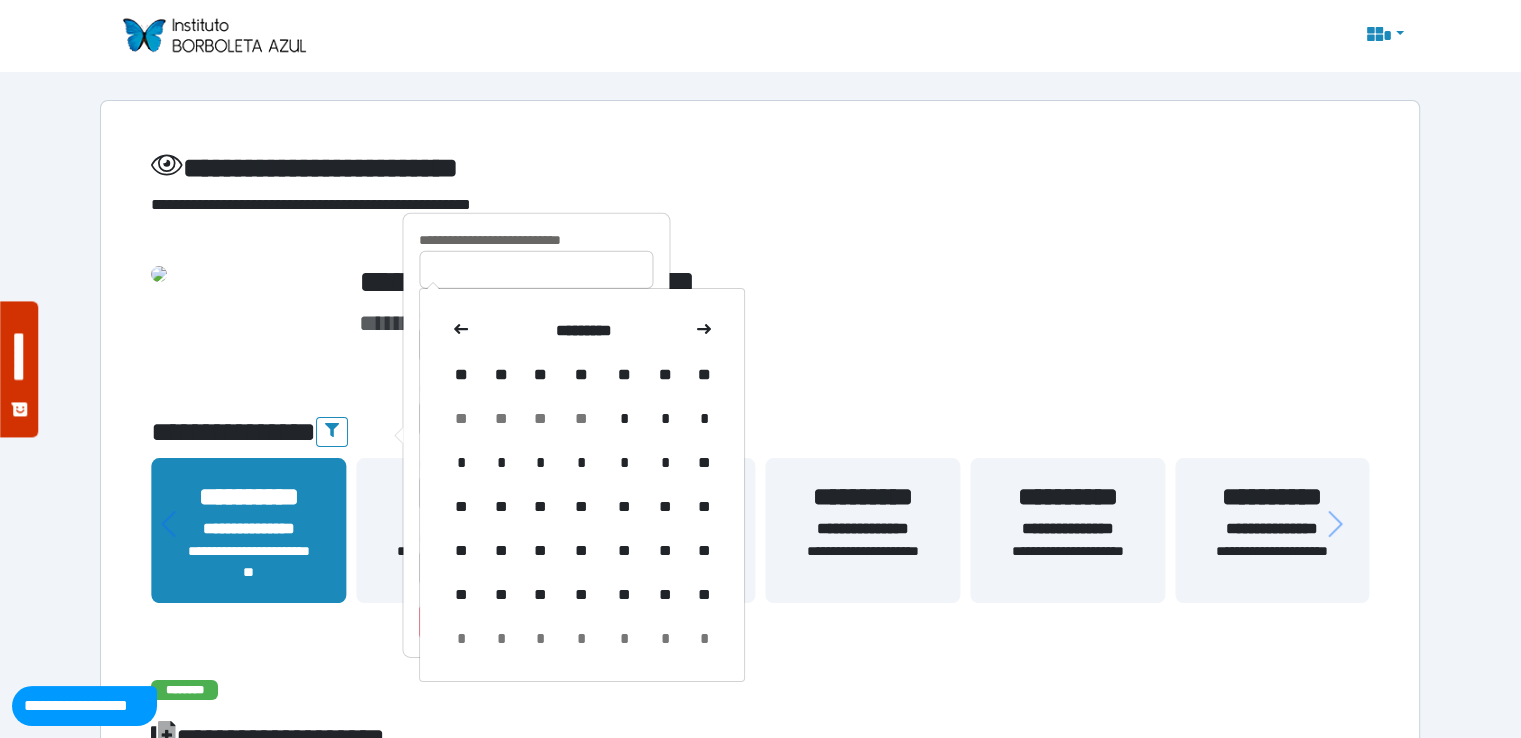 click at bounding box center [461, 331] 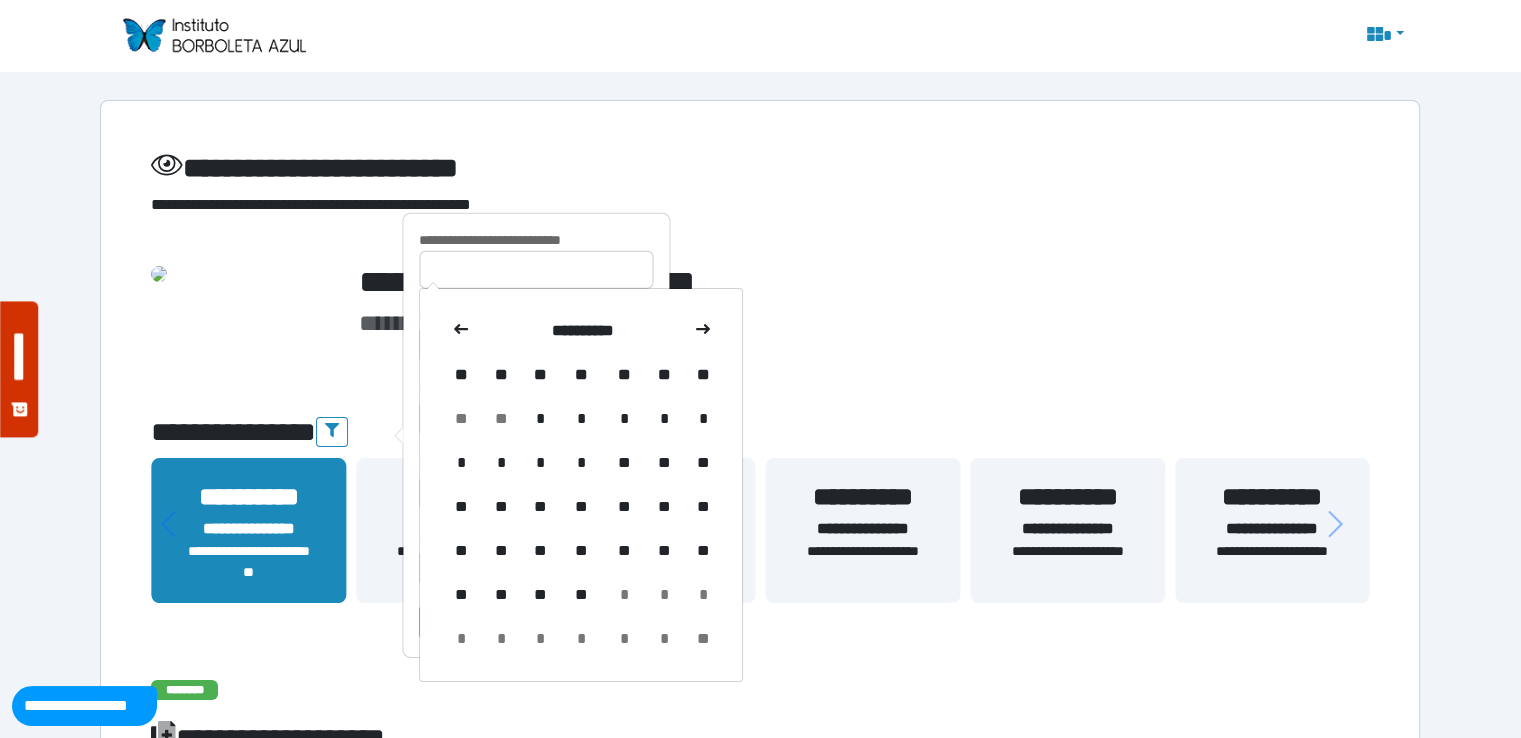 click on "*" at bounding box center [581, 463] 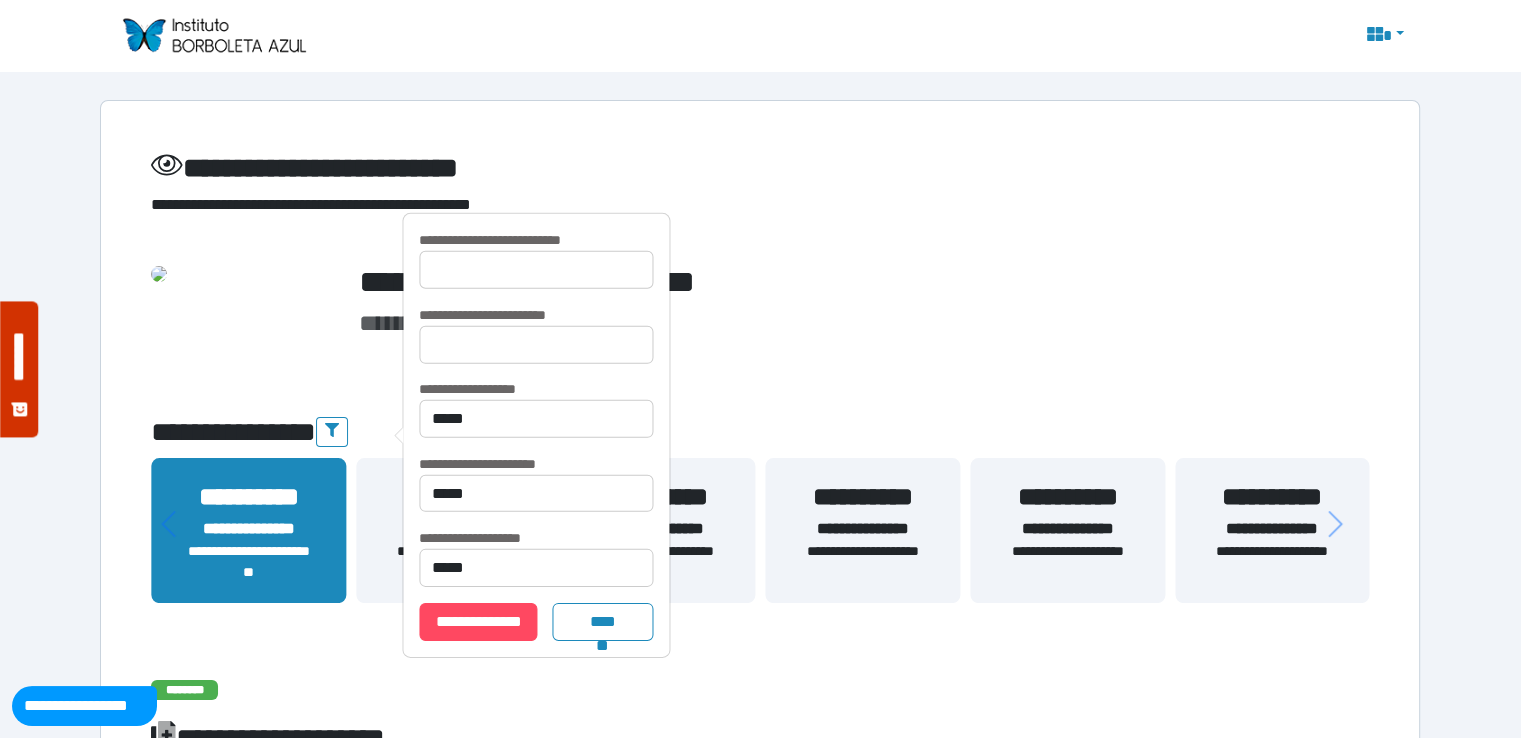 type on "**********" 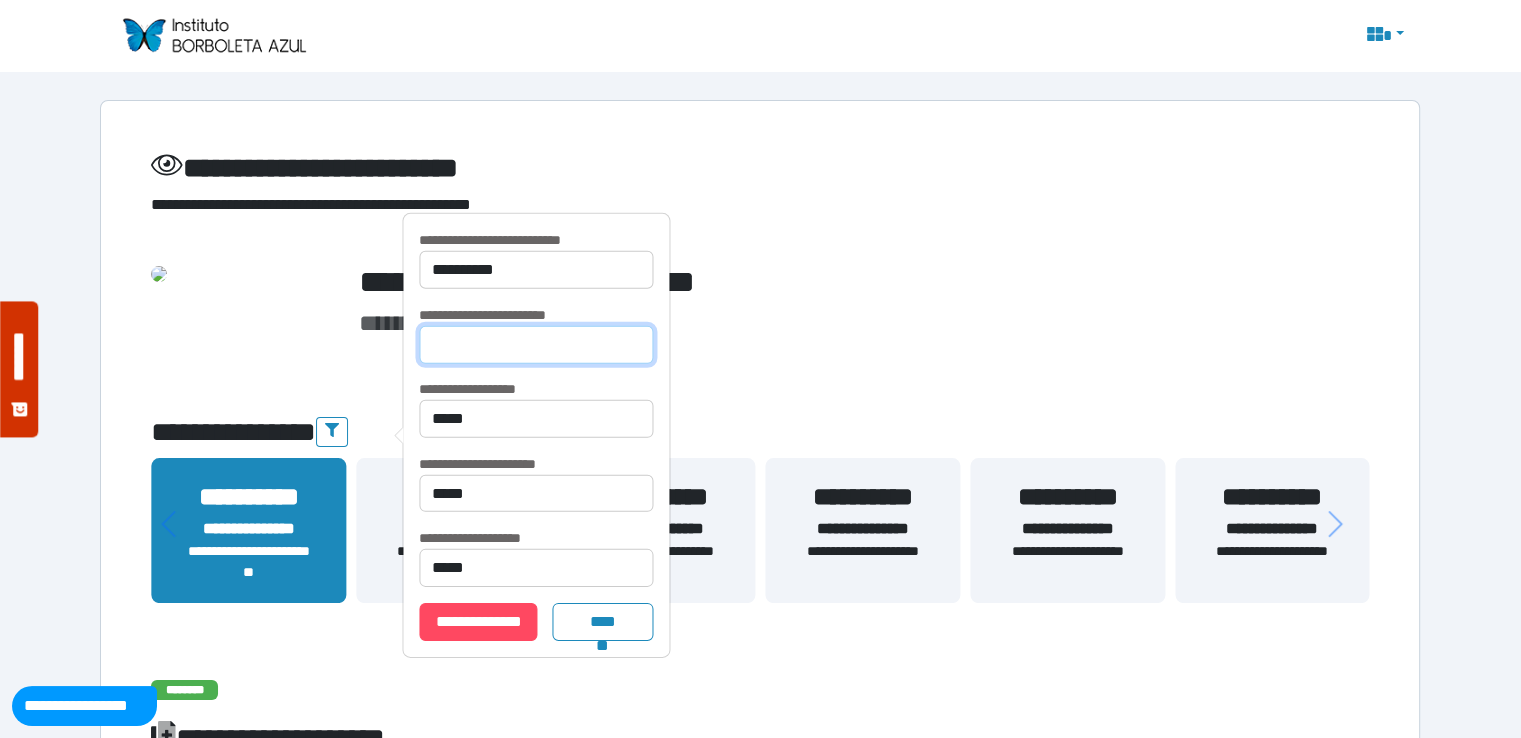 click at bounding box center (536, 344) 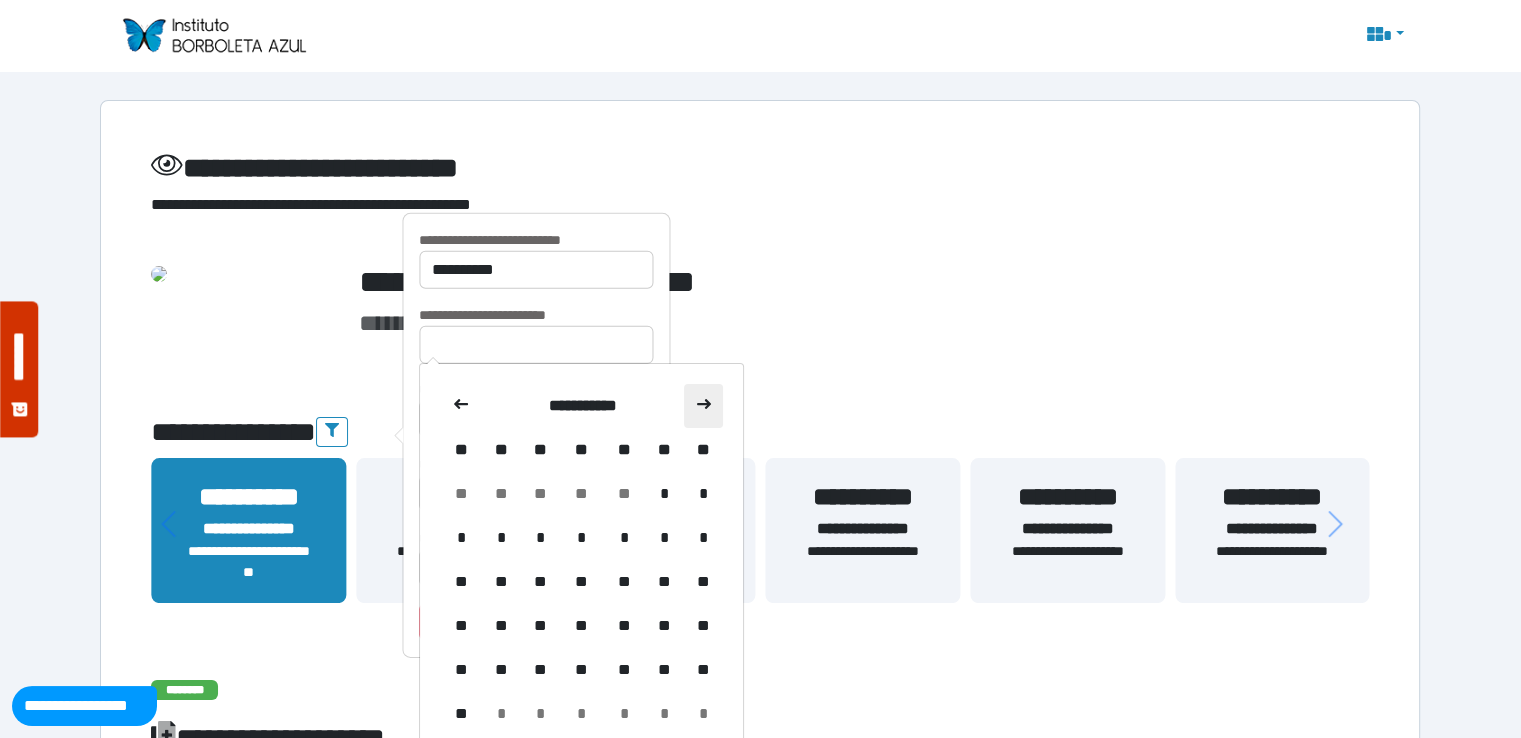 click 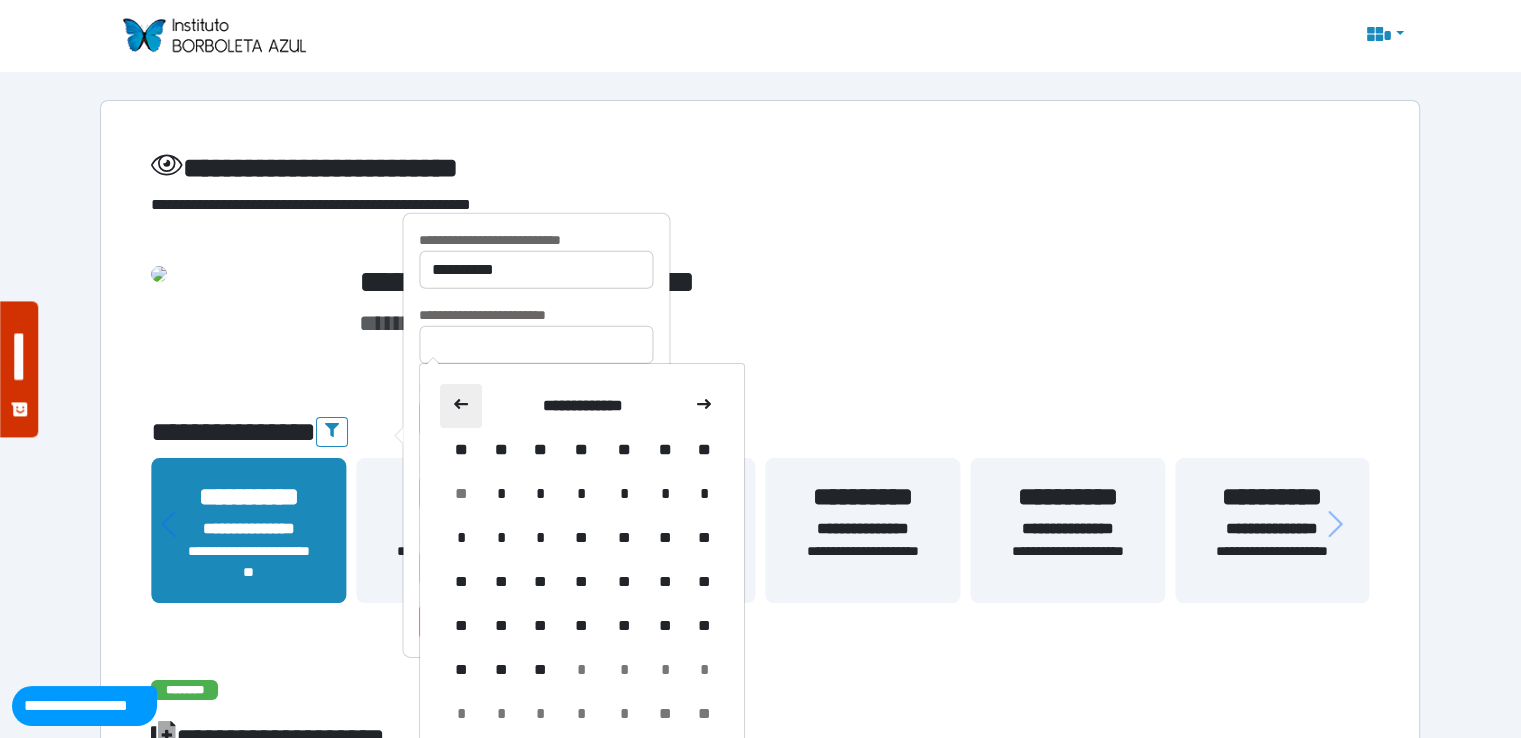 click at bounding box center [461, 406] 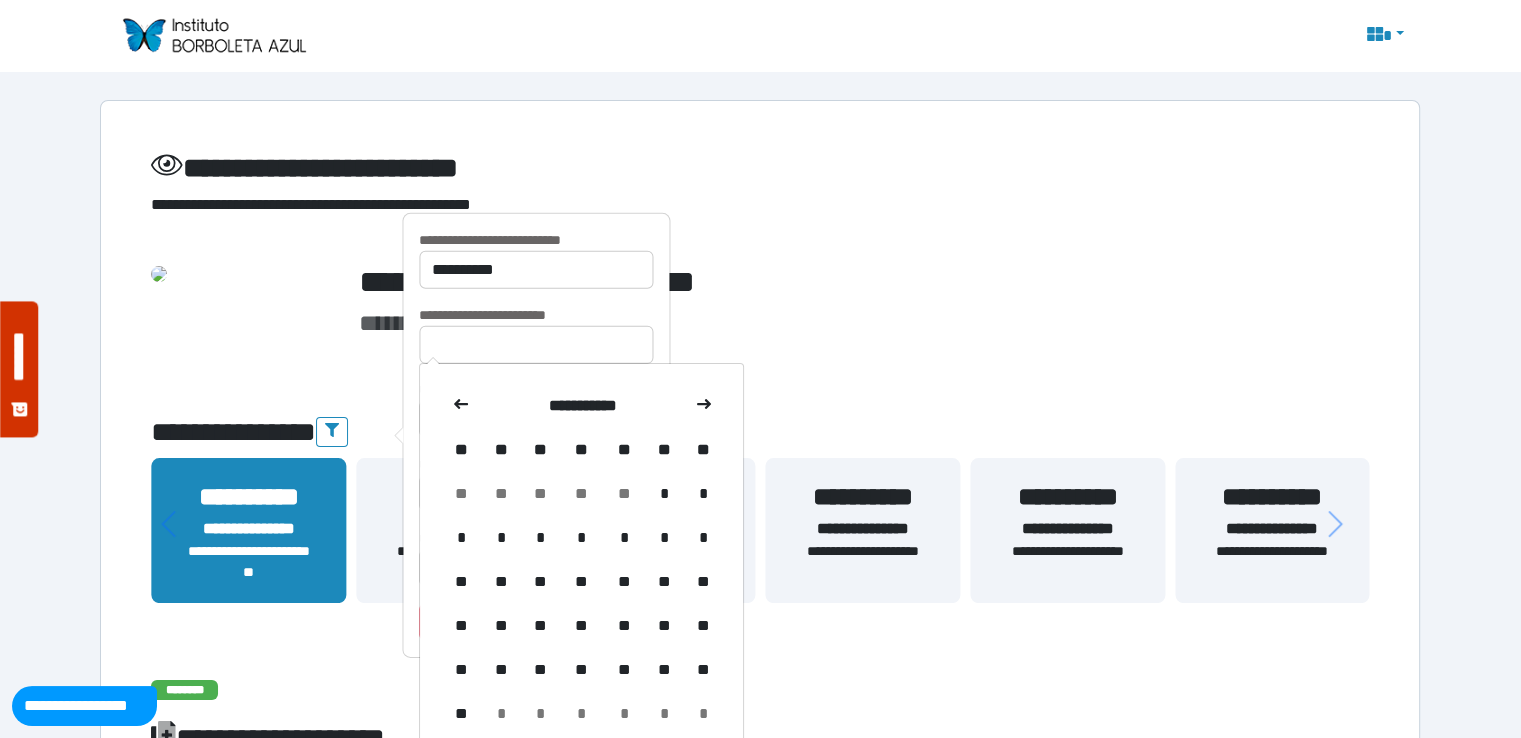 click at bounding box center (461, 406) 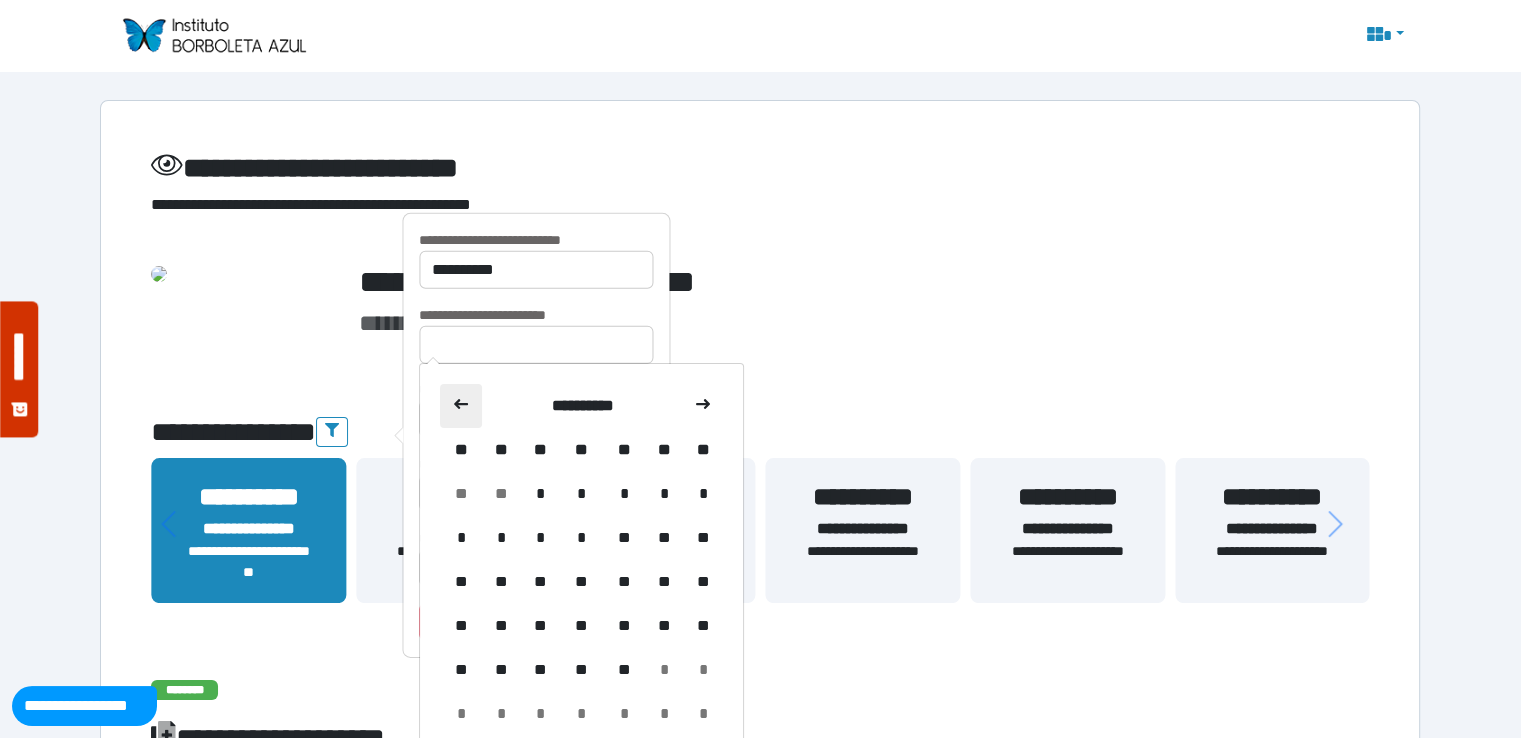 click at bounding box center (461, 406) 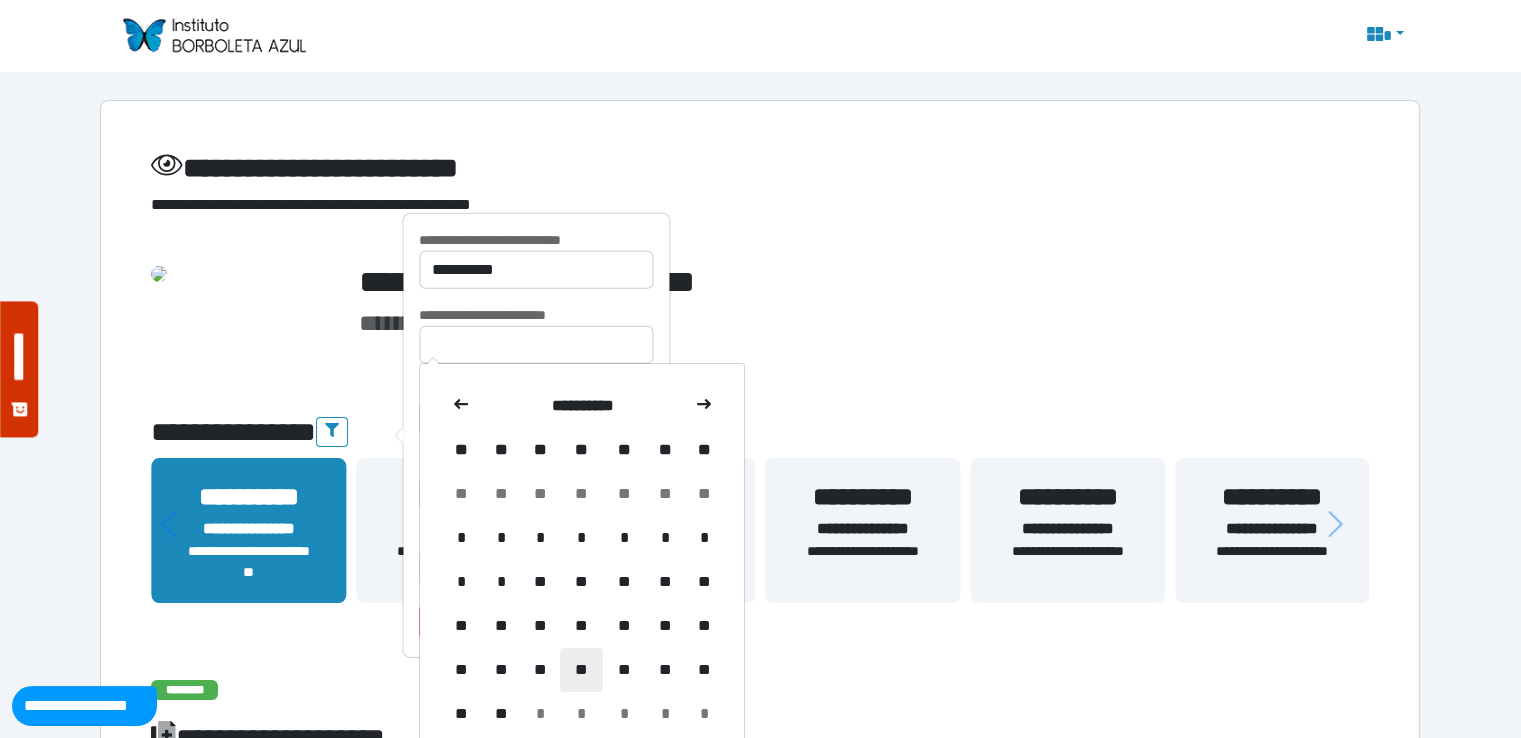 click on "**" at bounding box center (581, 670) 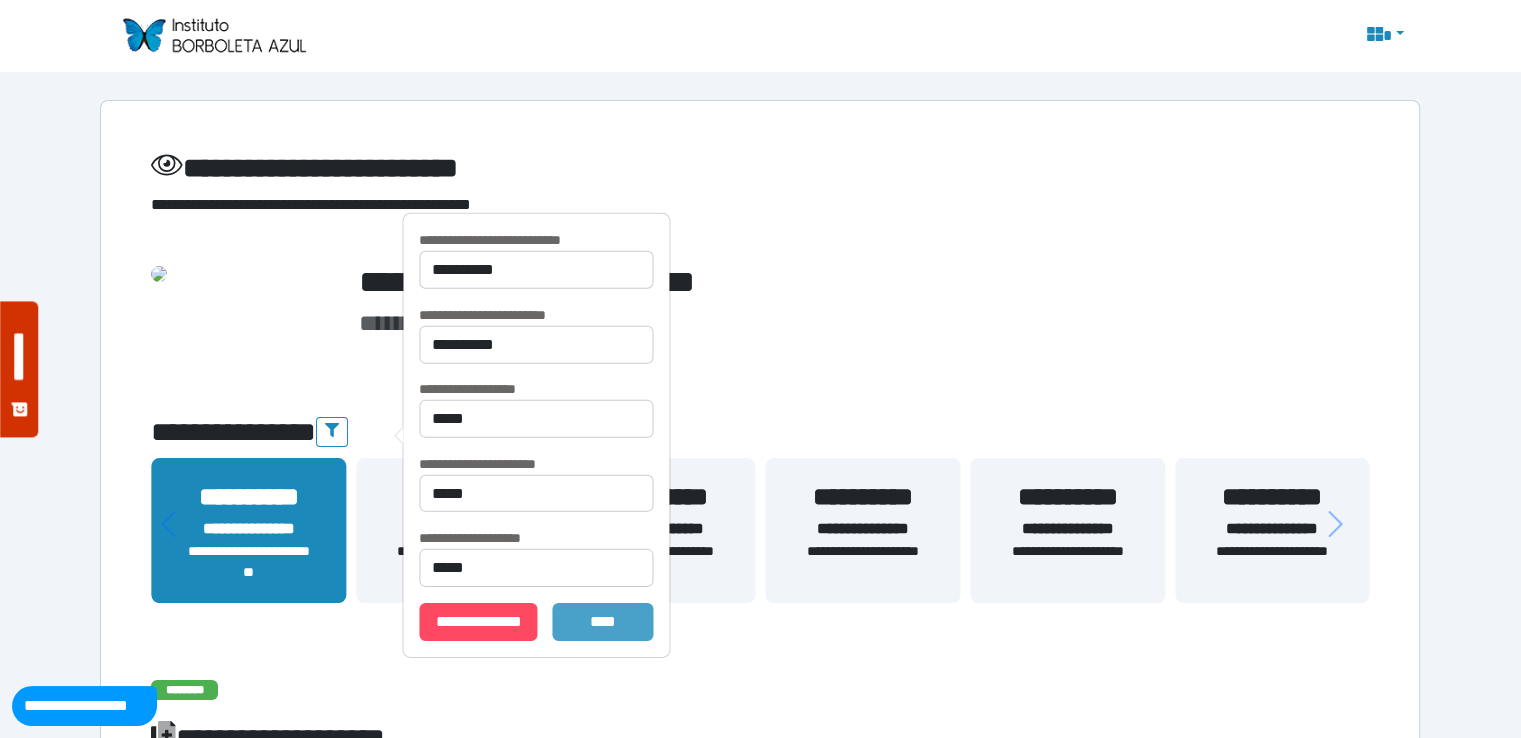 click on "*******" at bounding box center (603, 622) 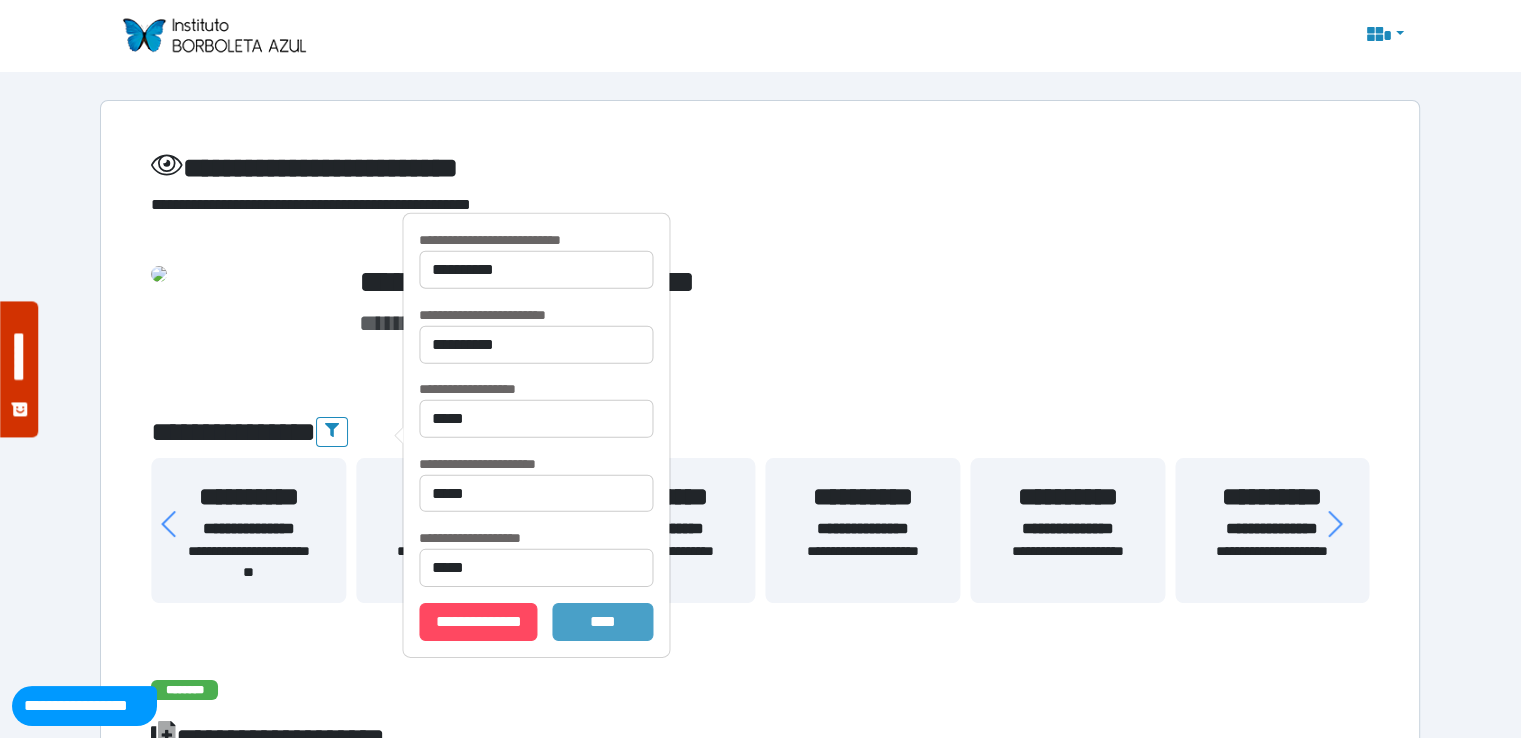 click on "*******" at bounding box center [603, 622] 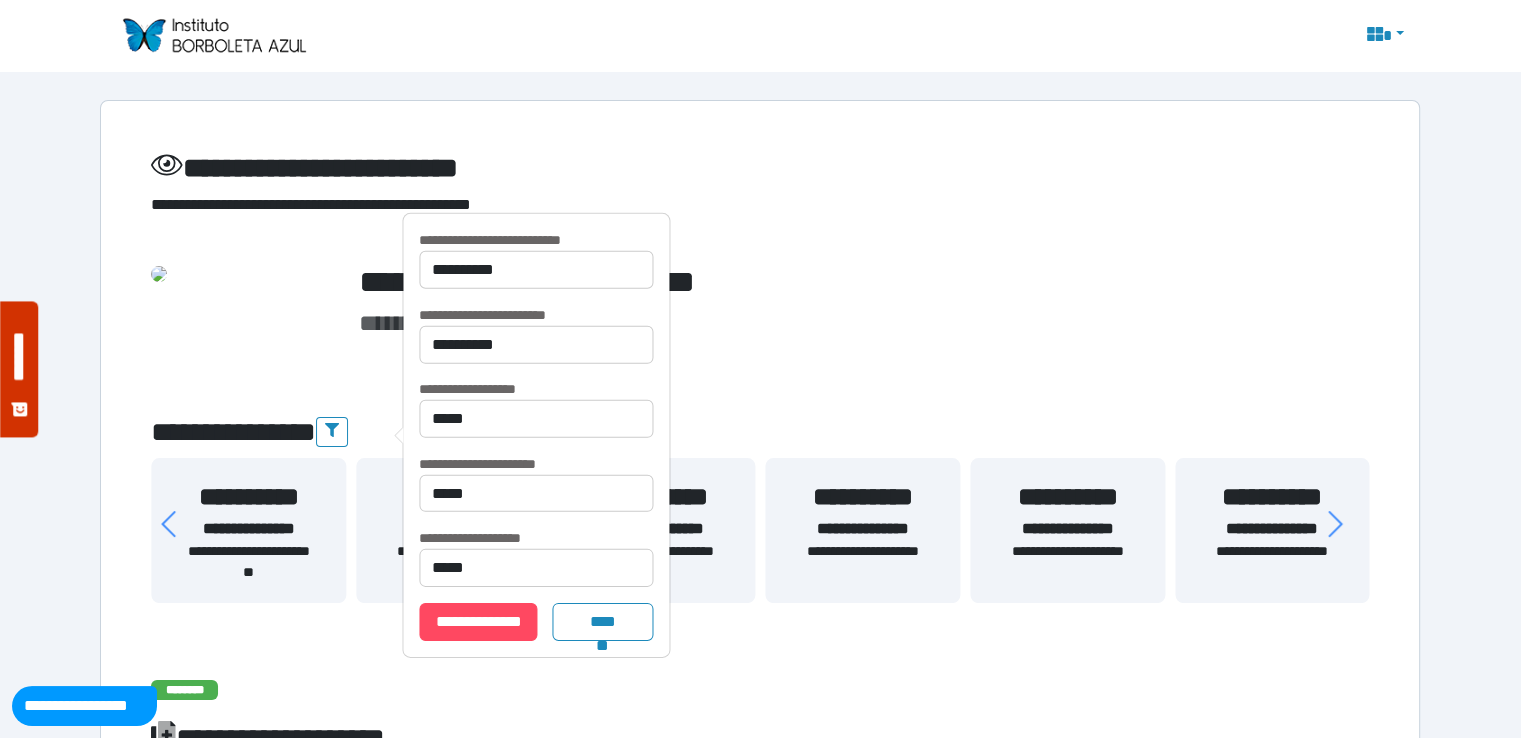 click on "**********" at bounding box center (760, 1945) 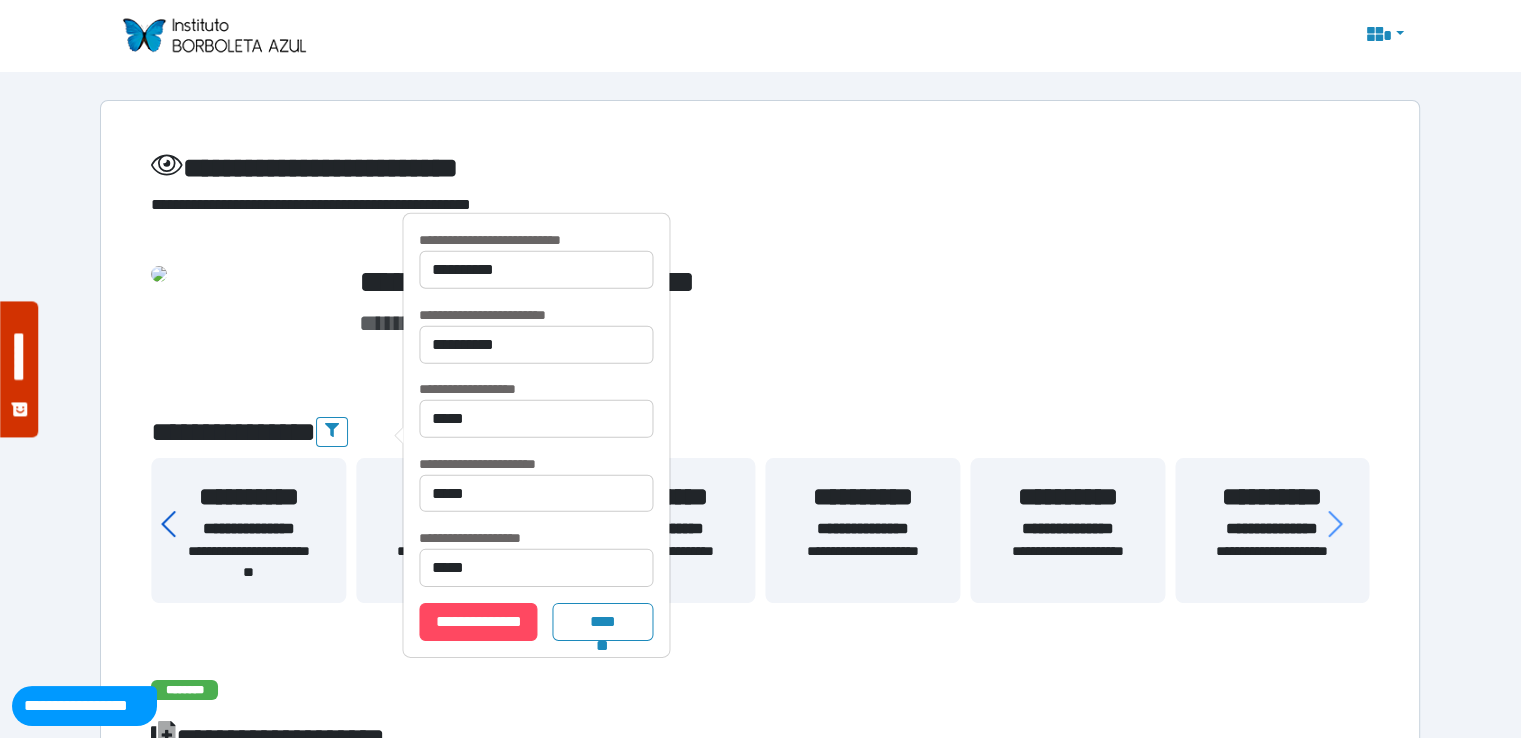 click on "**********" at bounding box center (760, 542) 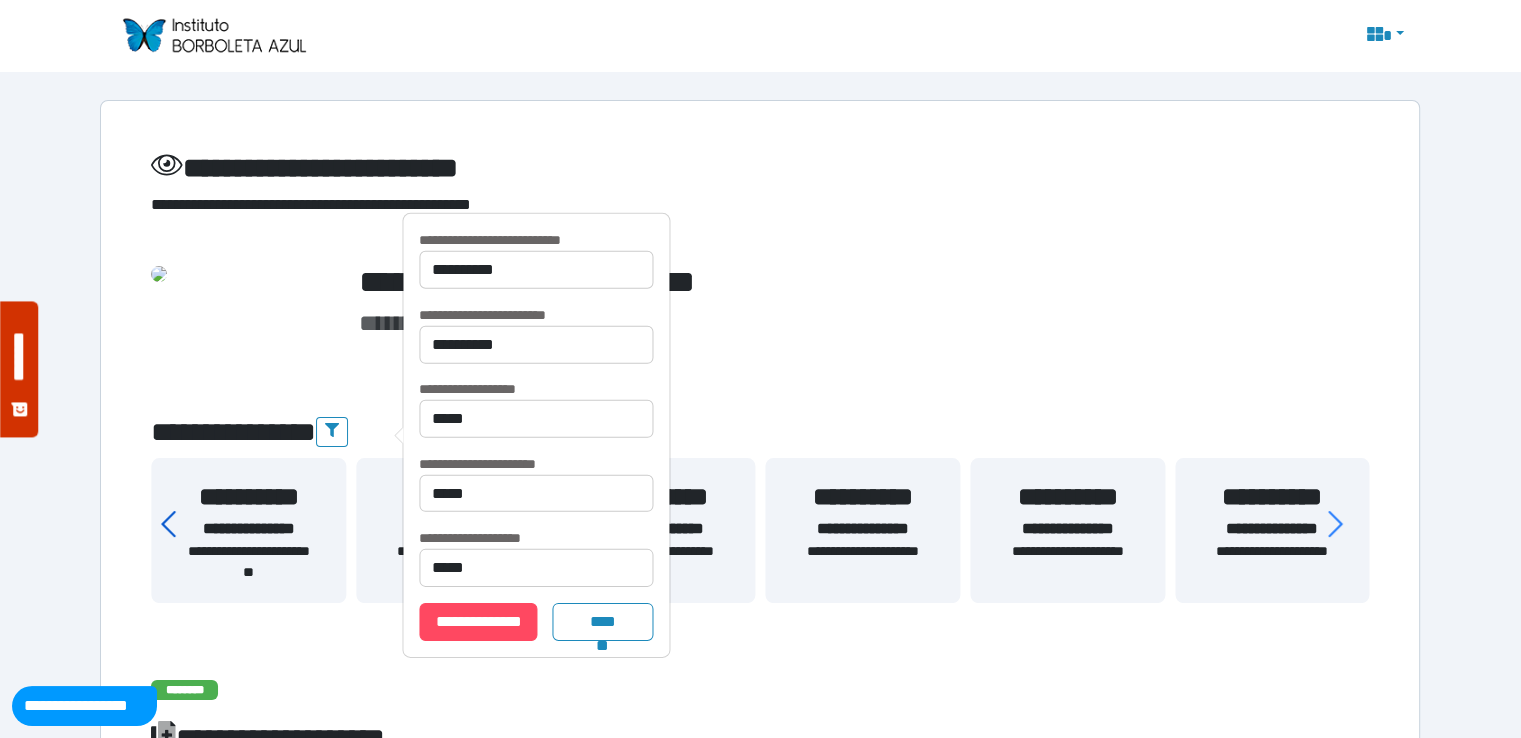 click 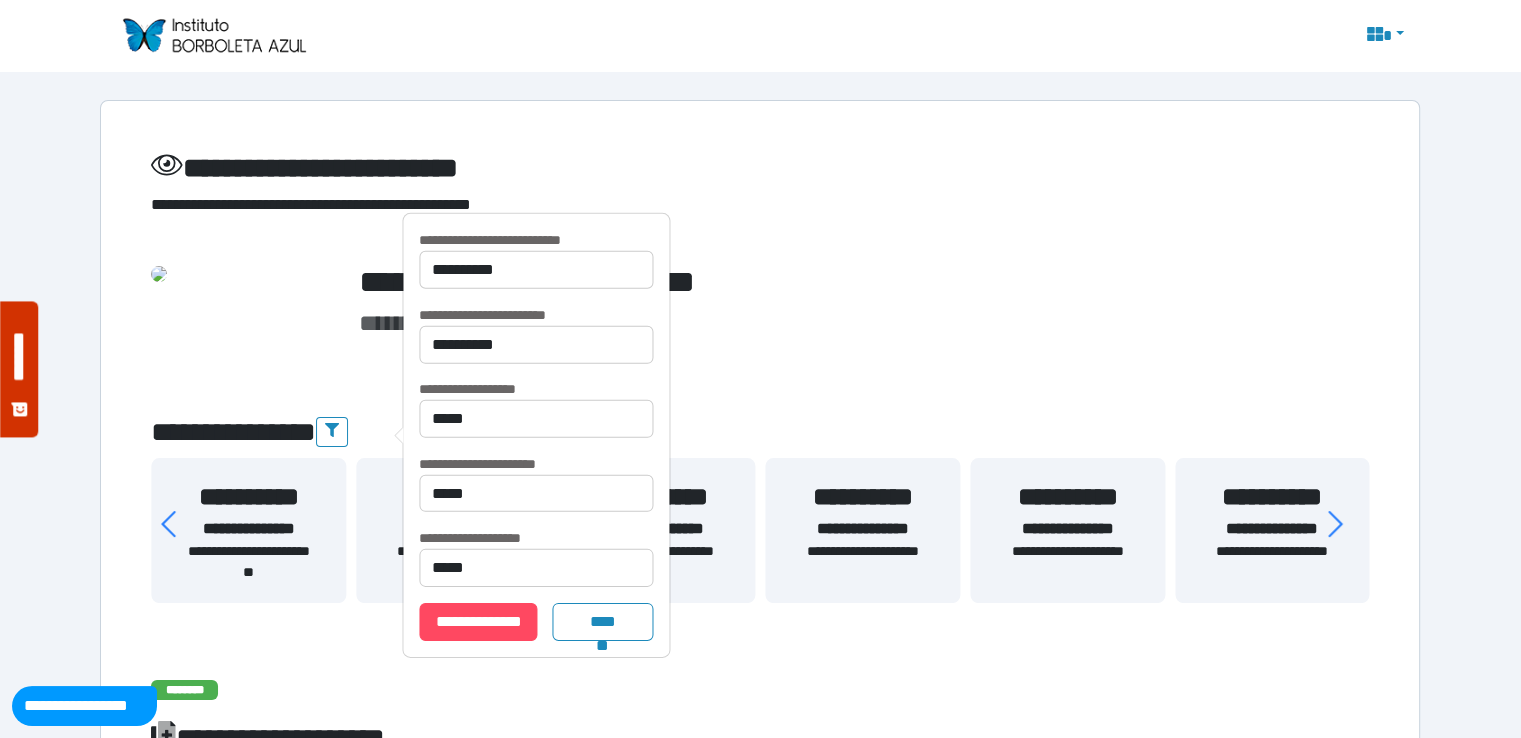 click on "**********" at bounding box center (760, 1945) 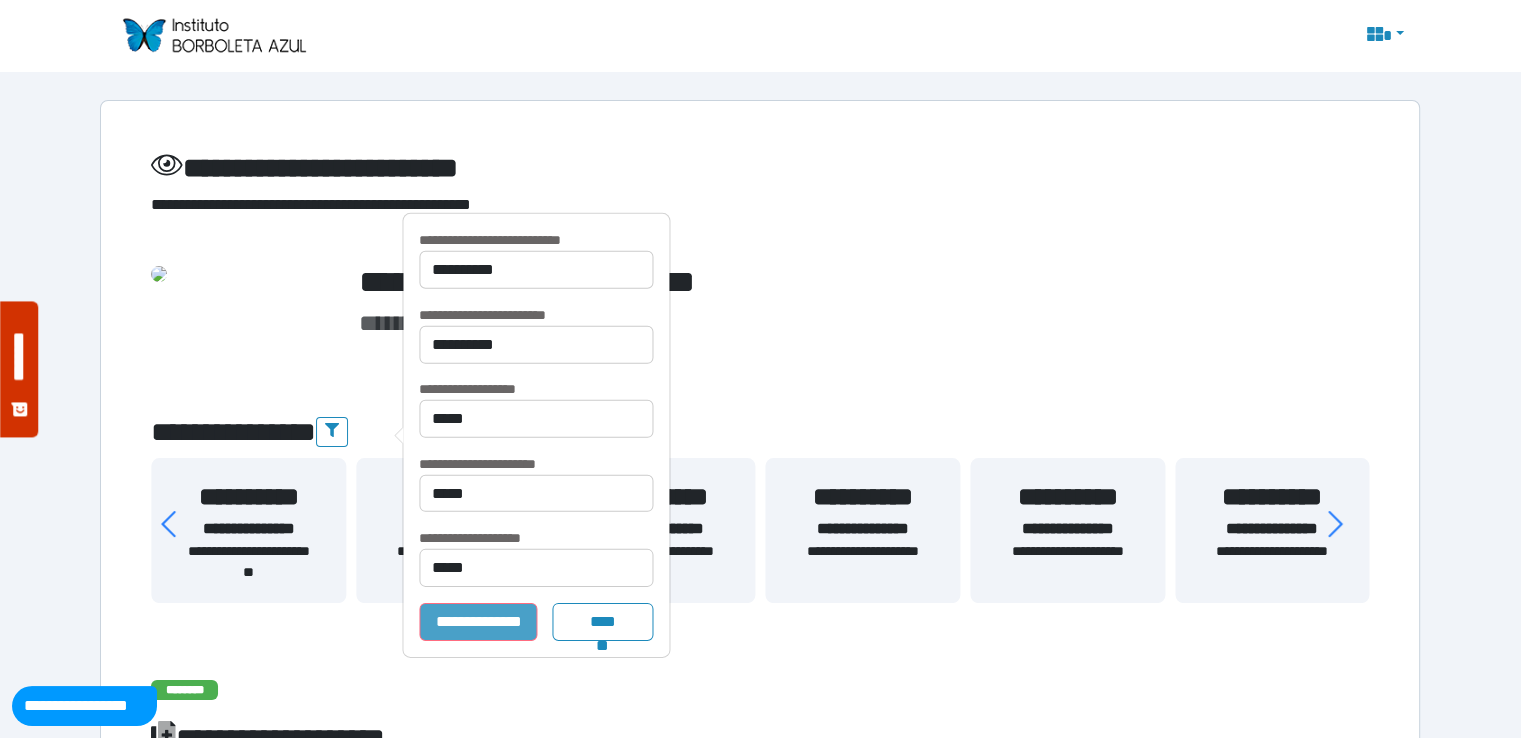 click on "**********" at bounding box center [478, 622] 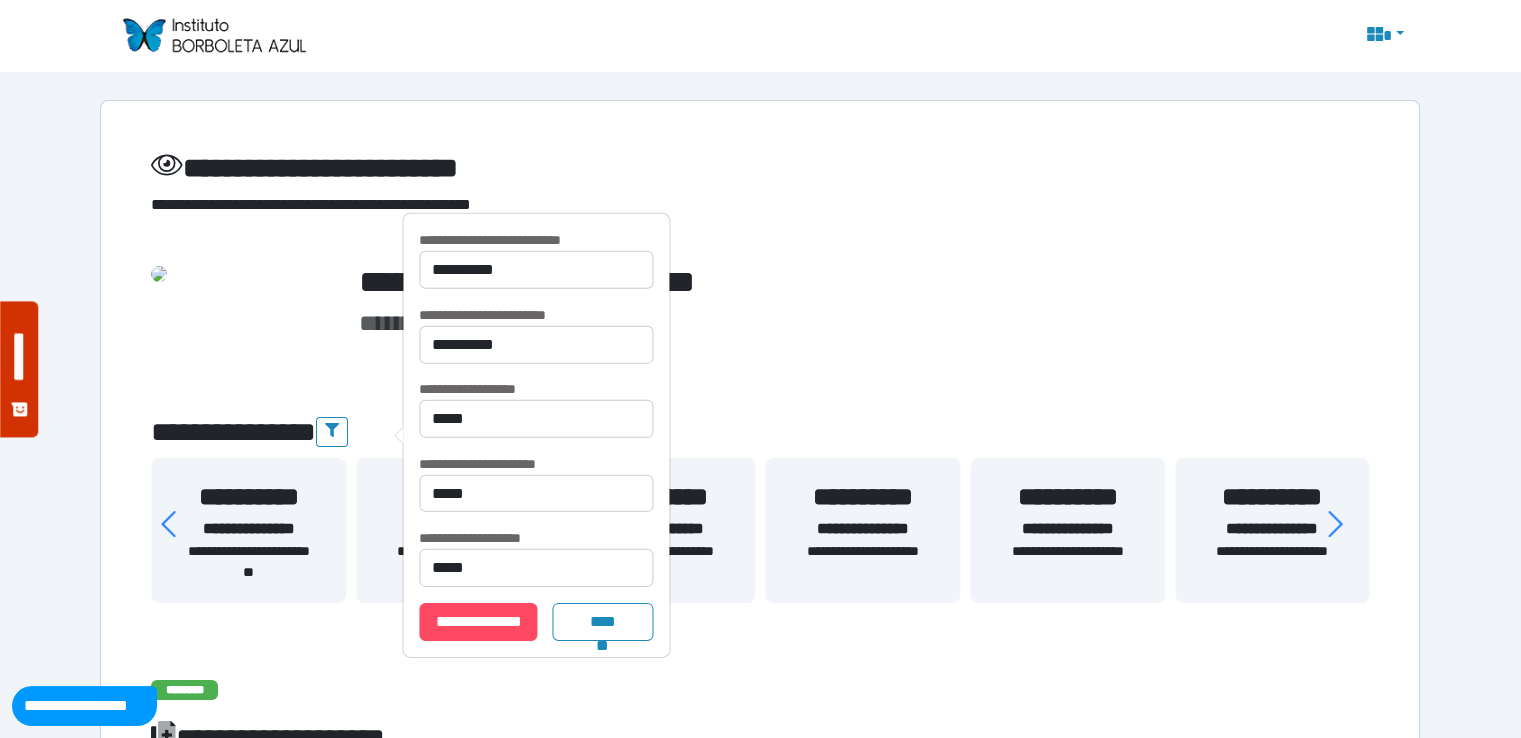 click on "**********" at bounding box center (760, 1945) 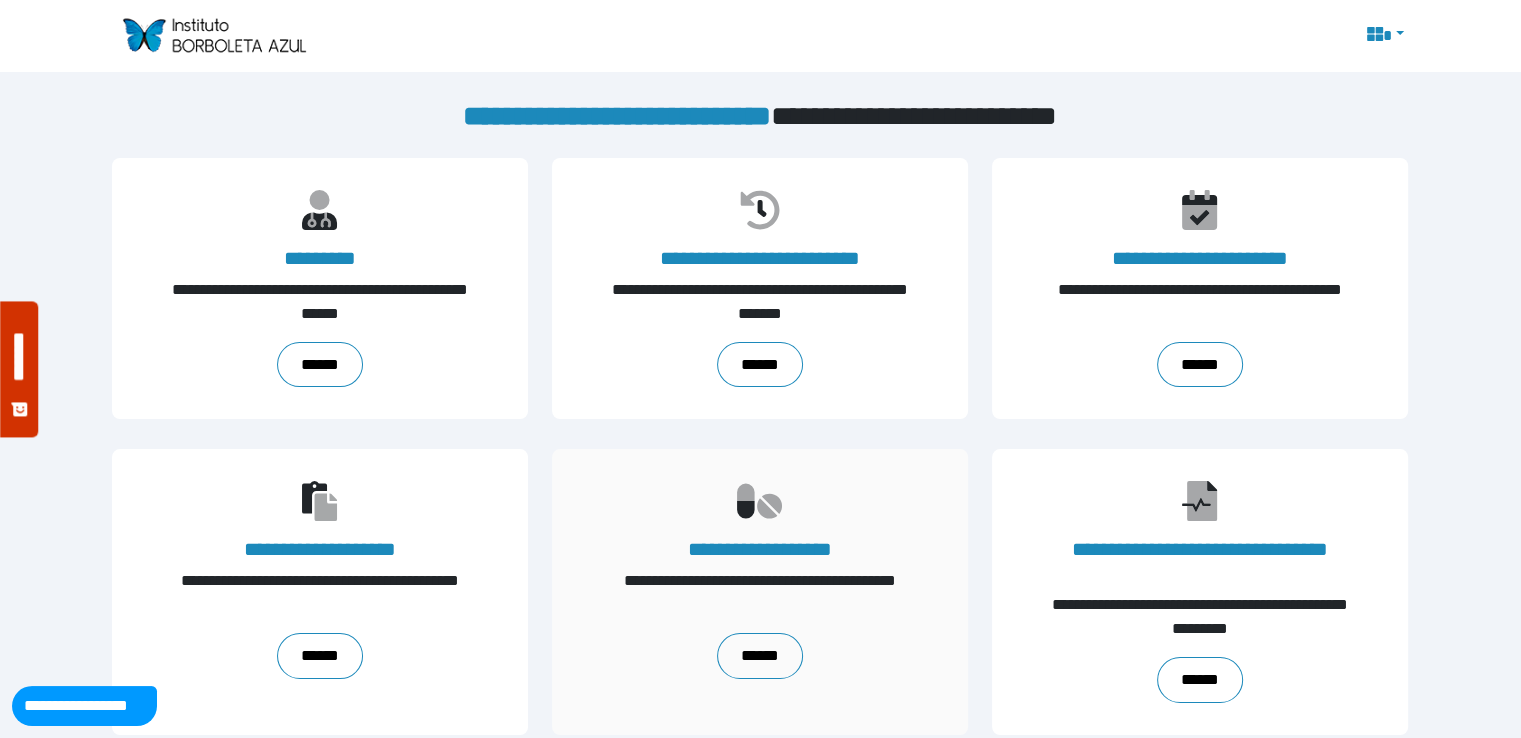 scroll, scrollTop: 100, scrollLeft: 0, axis: vertical 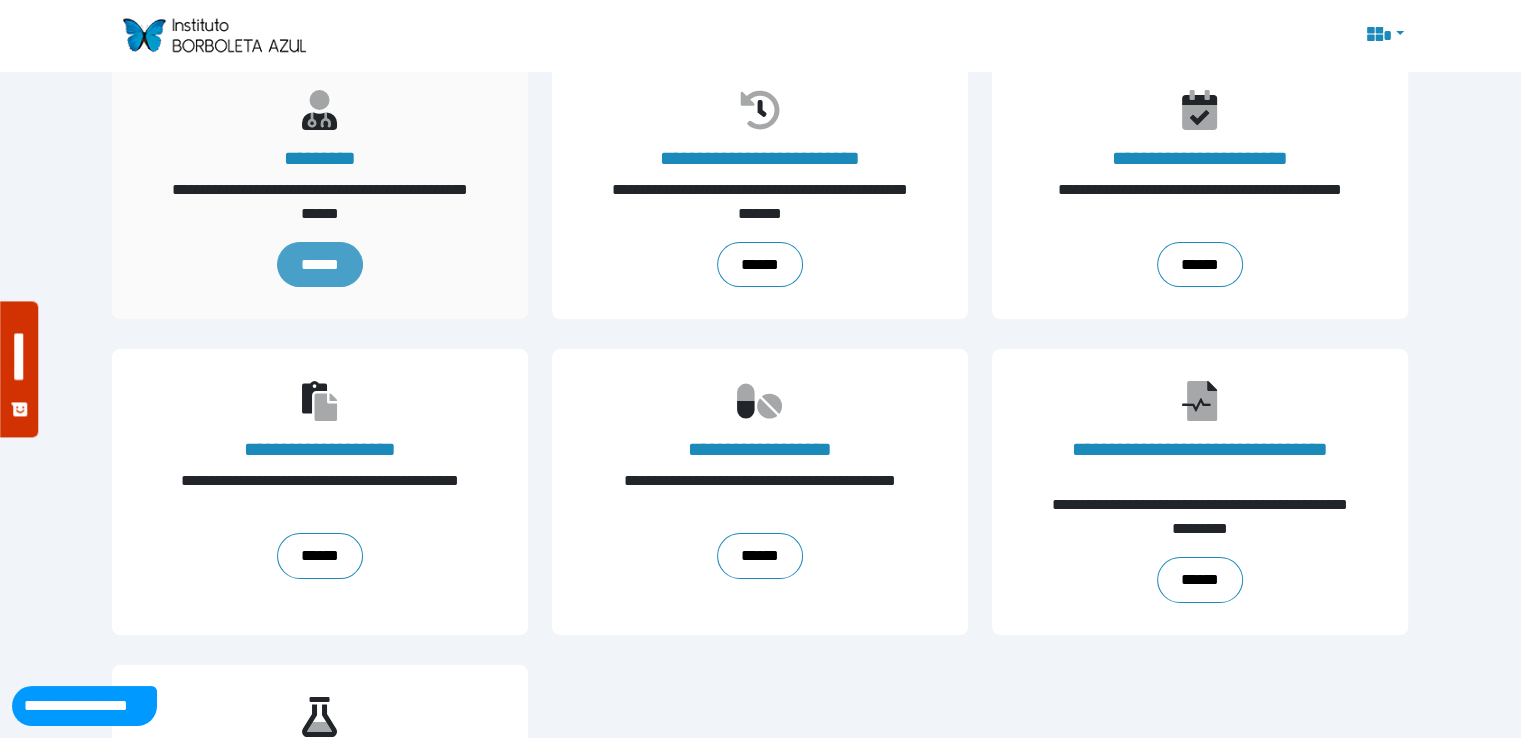 click on "******" at bounding box center (320, 265) 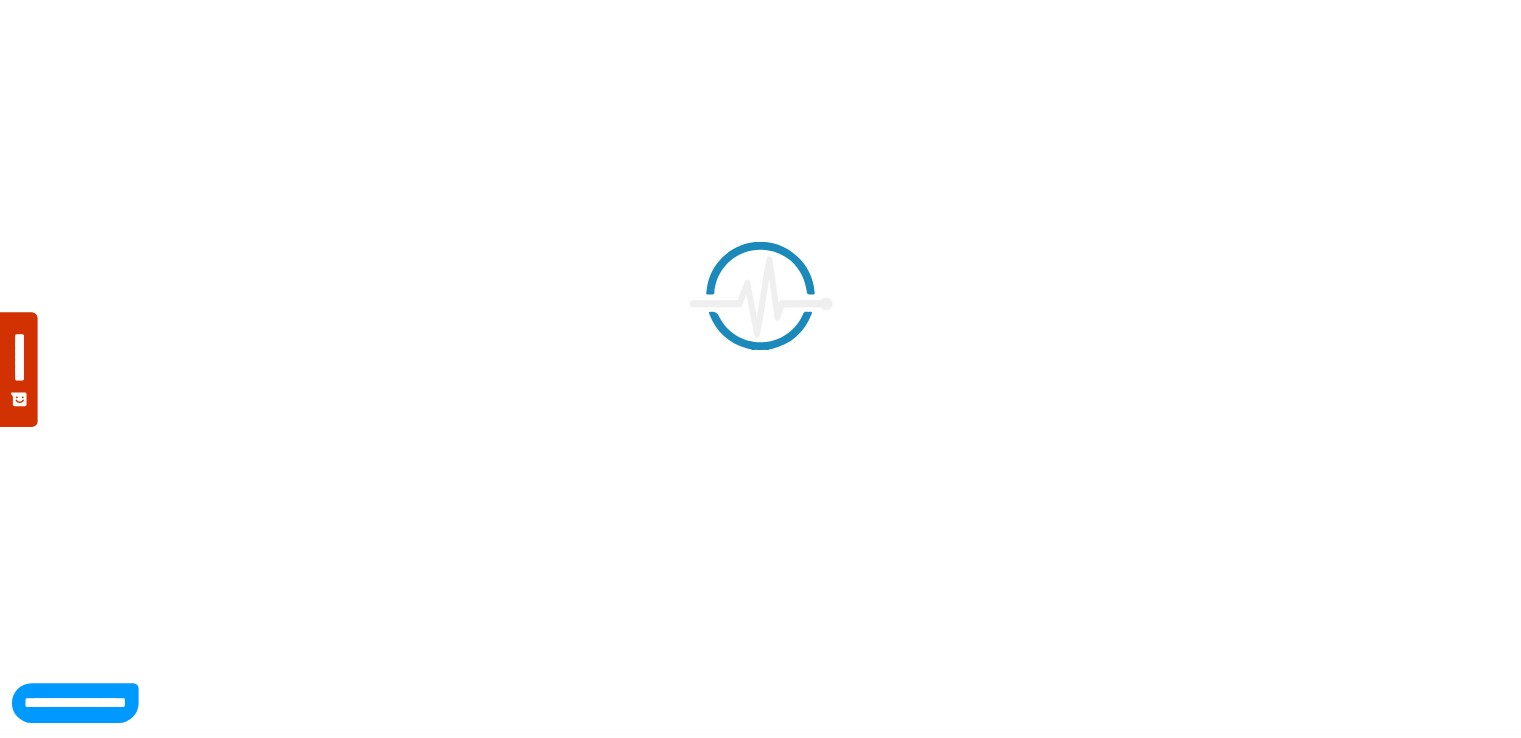 scroll, scrollTop: 0, scrollLeft: 0, axis: both 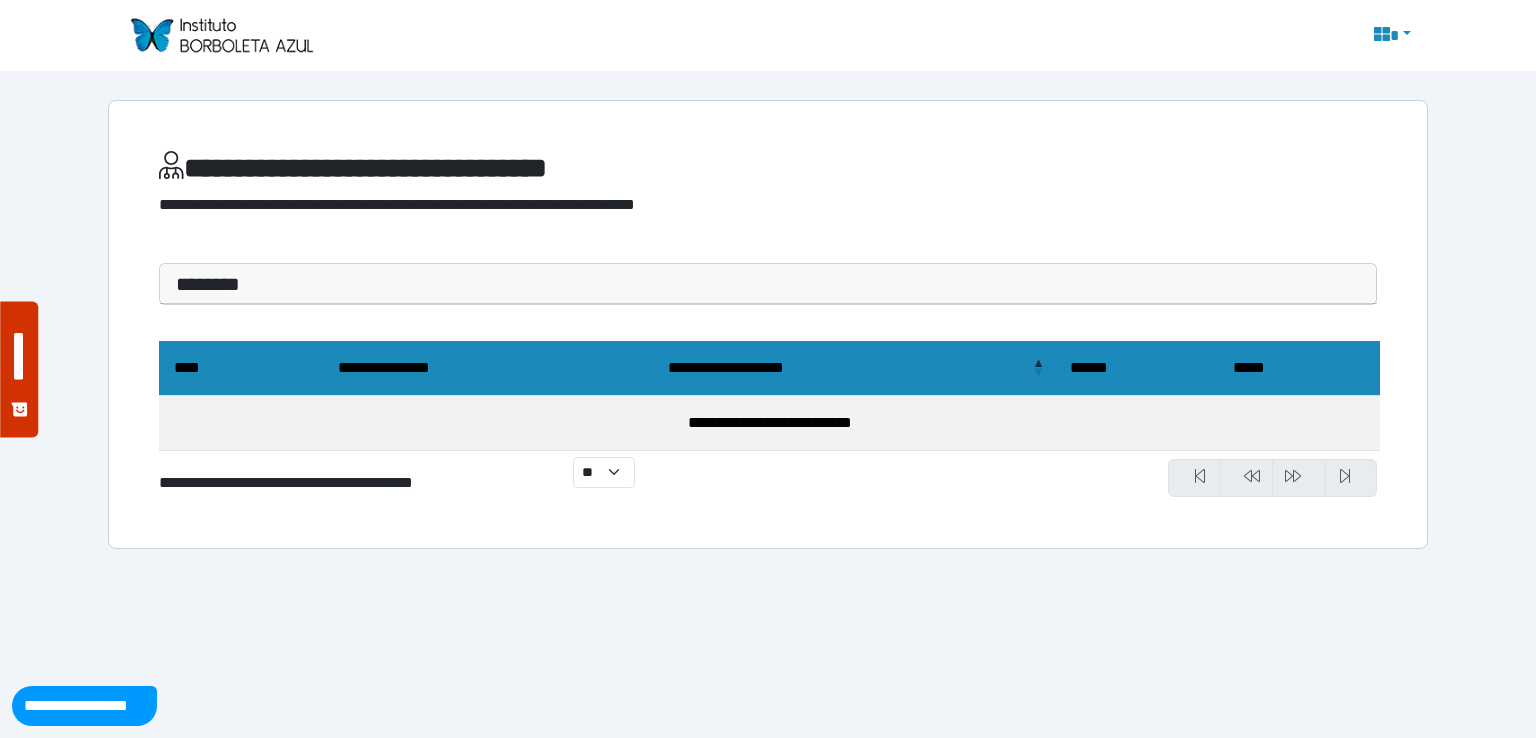 click on "********" at bounding box center (768, 284) 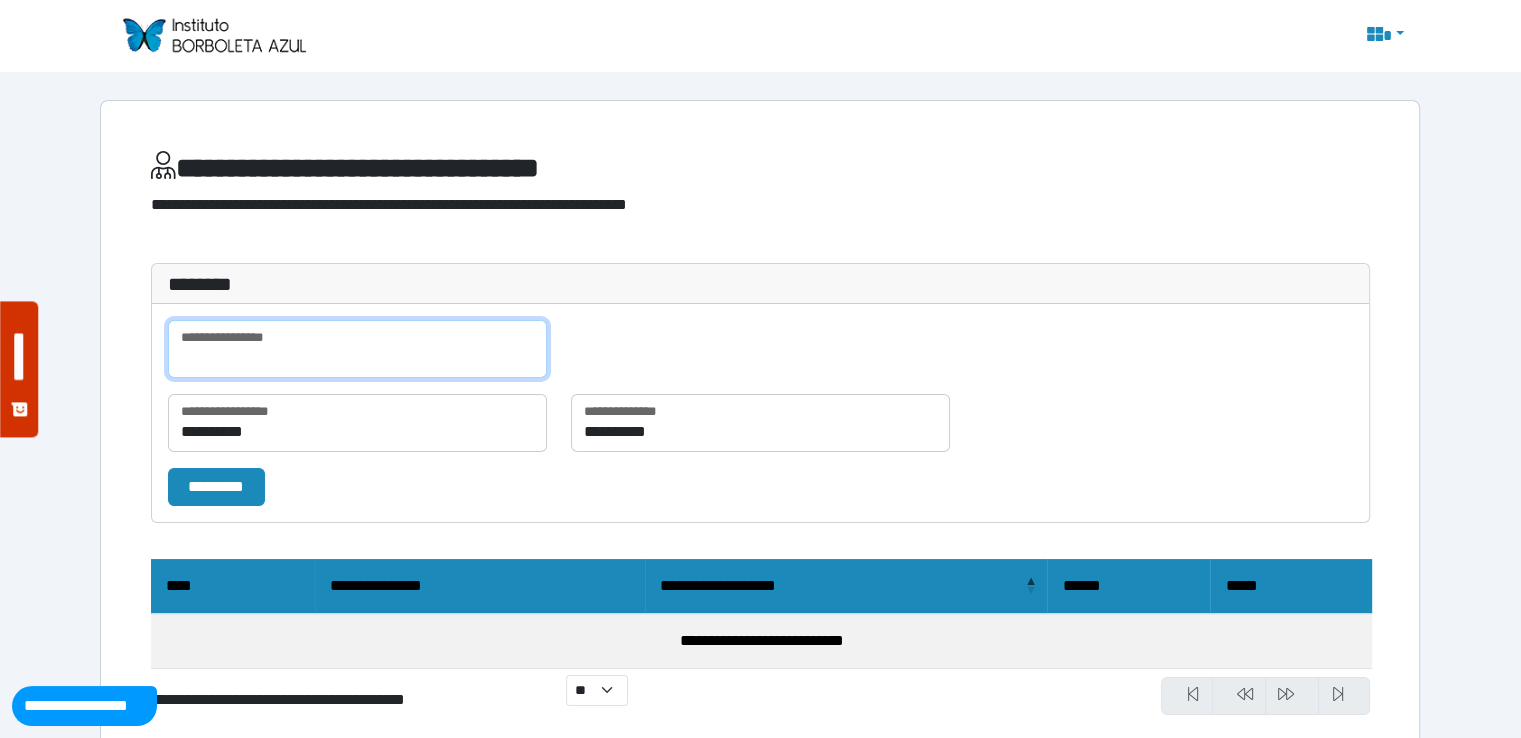 click at bounding box center (357, 349) 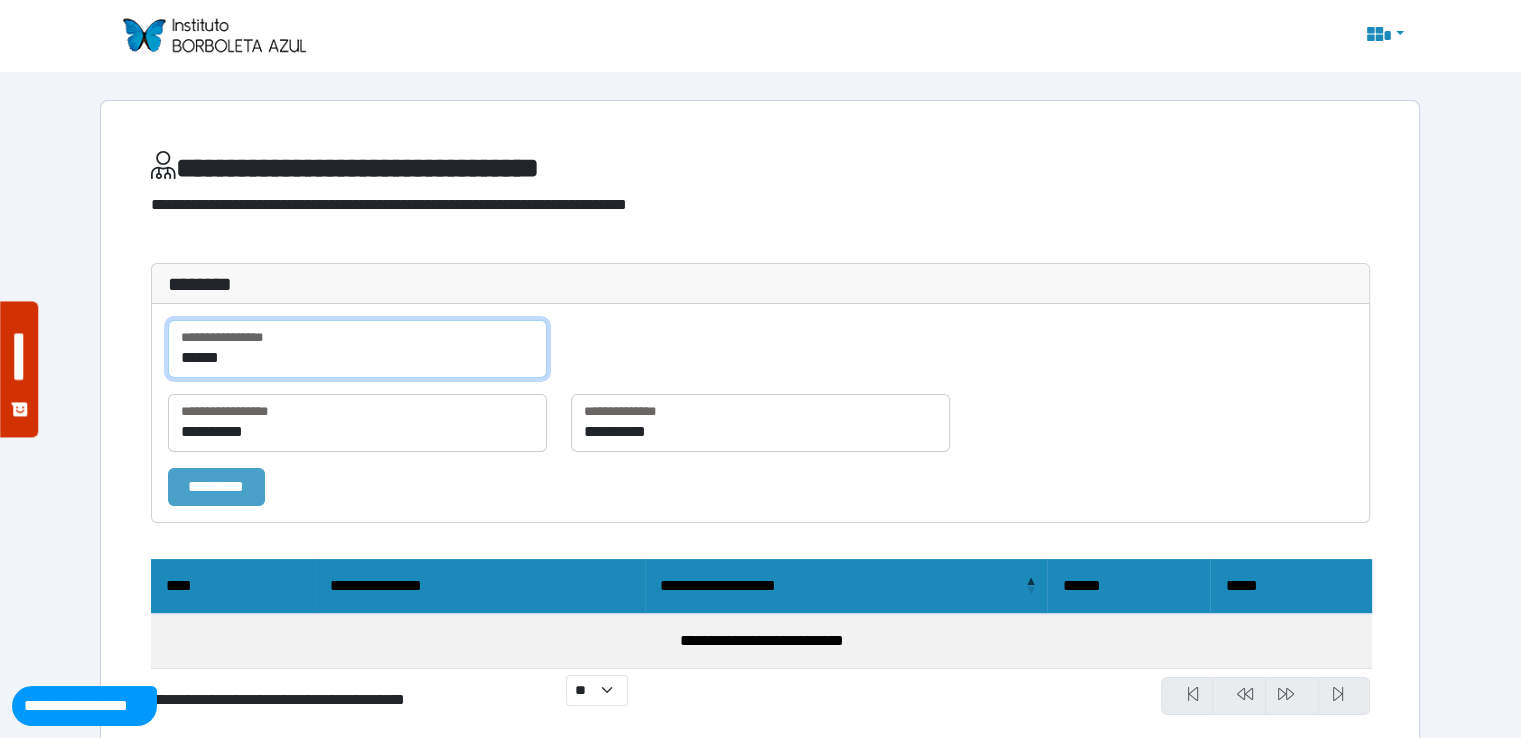 type on "******" 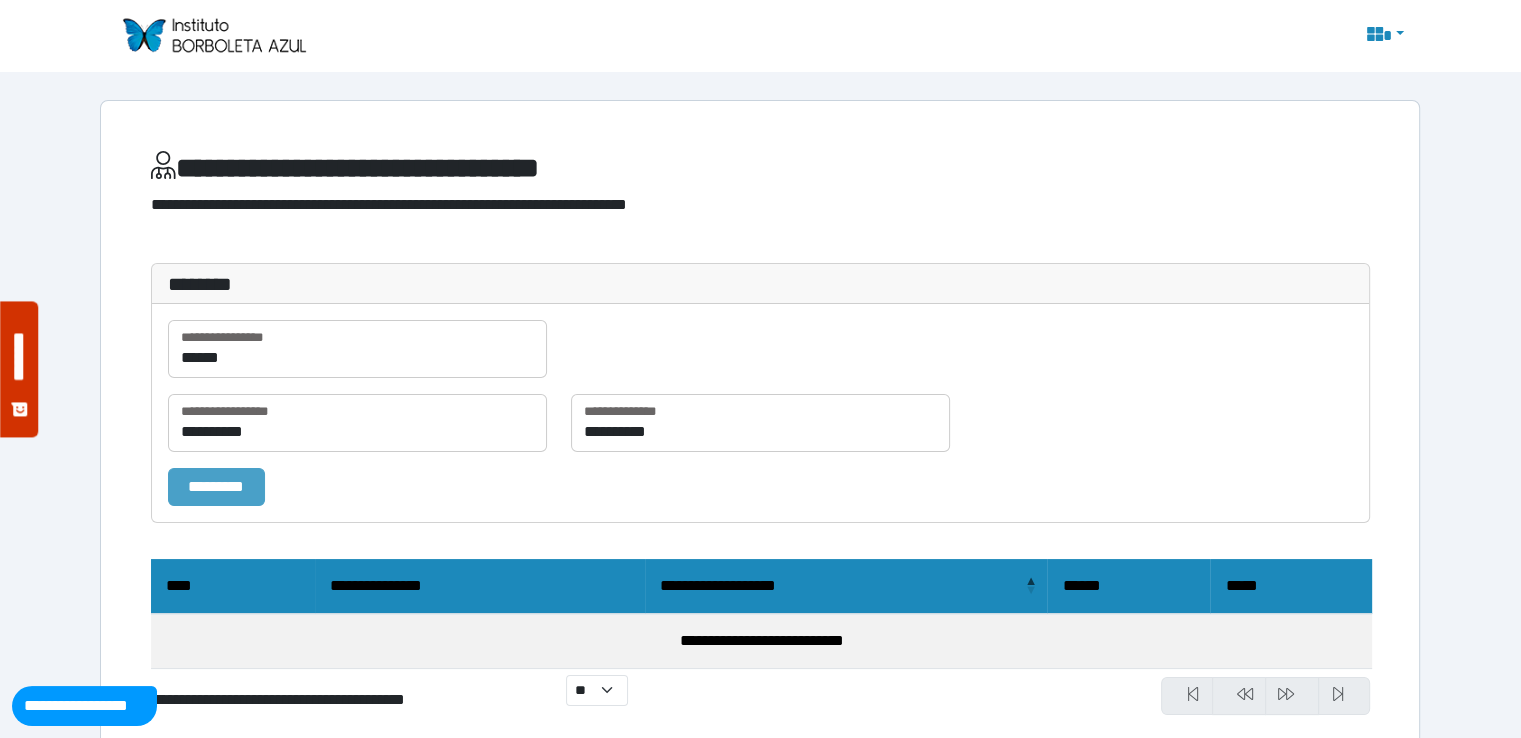 click on "*********" at bounding box center [216, 487] 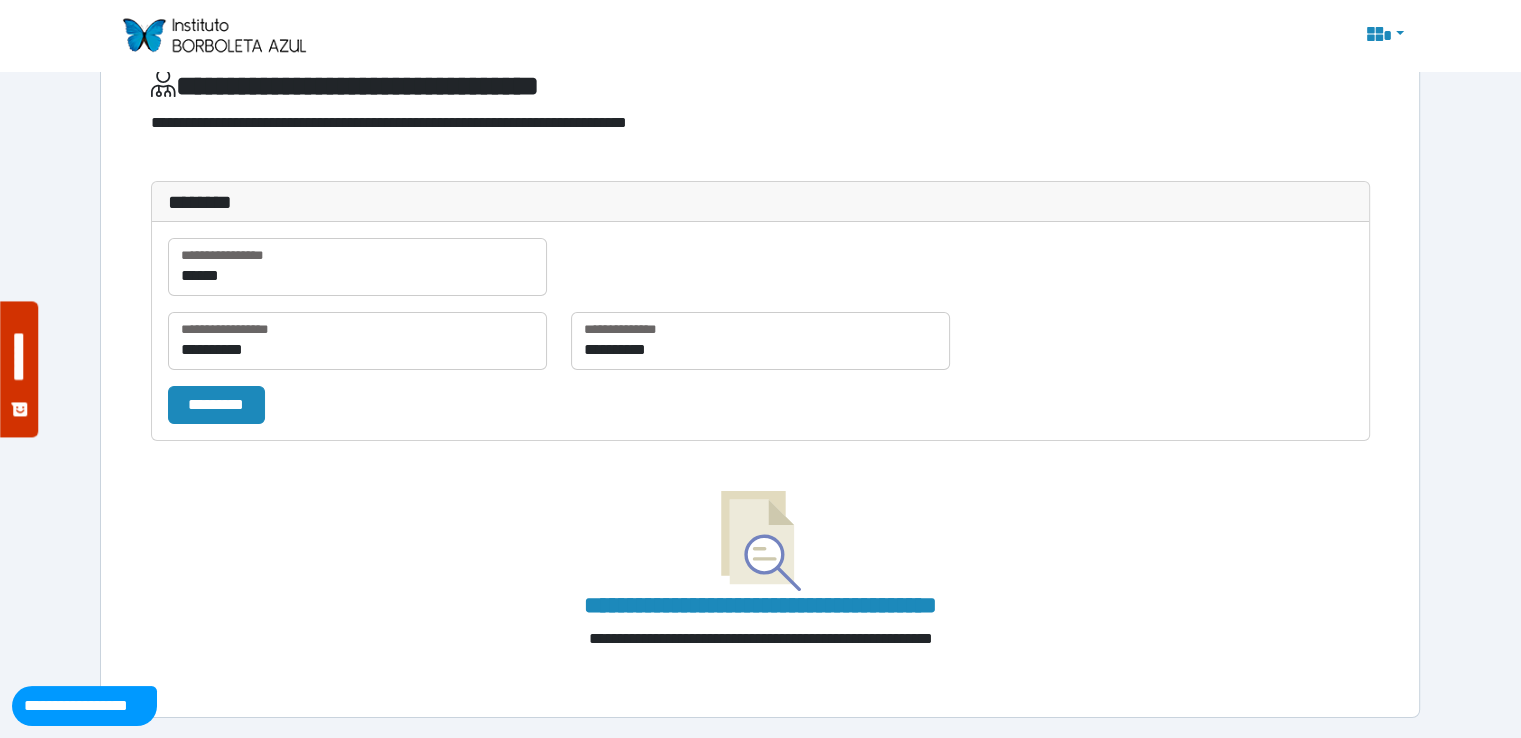 scroll, scrollTop: 0, scrollLeft: 0, axis: both 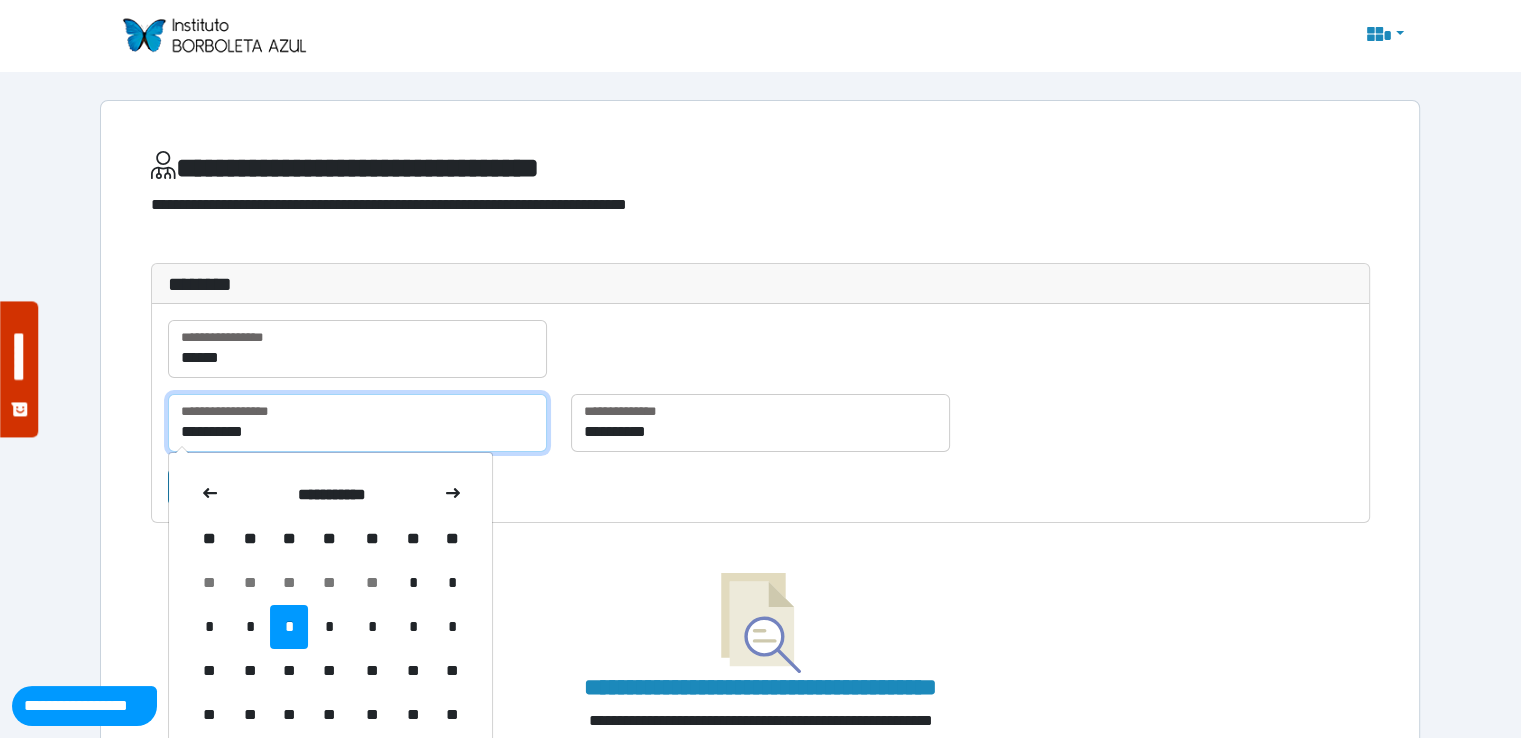 drag, startPoint x: 213, startPoint y: 431, endPoint x: 70, endPoint y: 426, distance: 143.08739 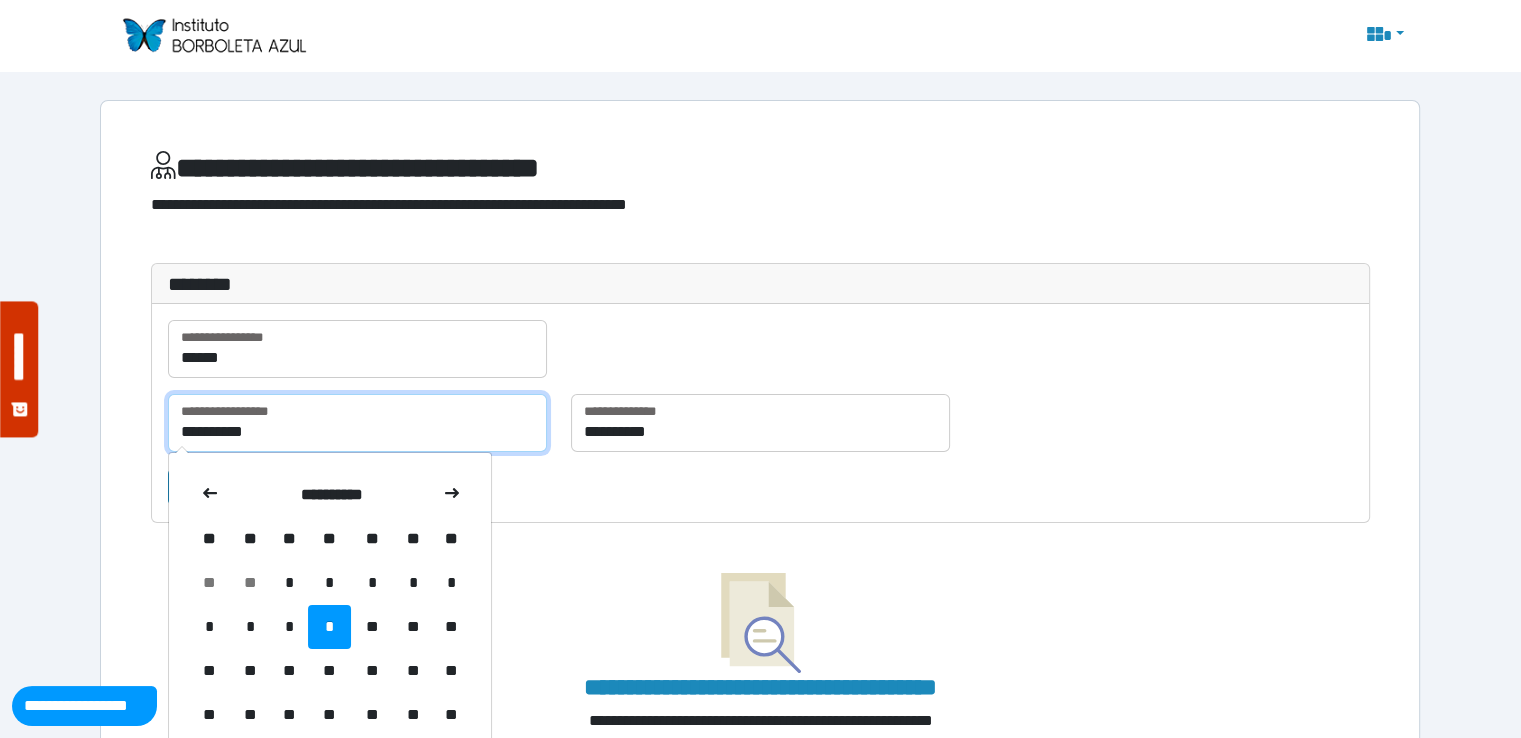 type on "**********" 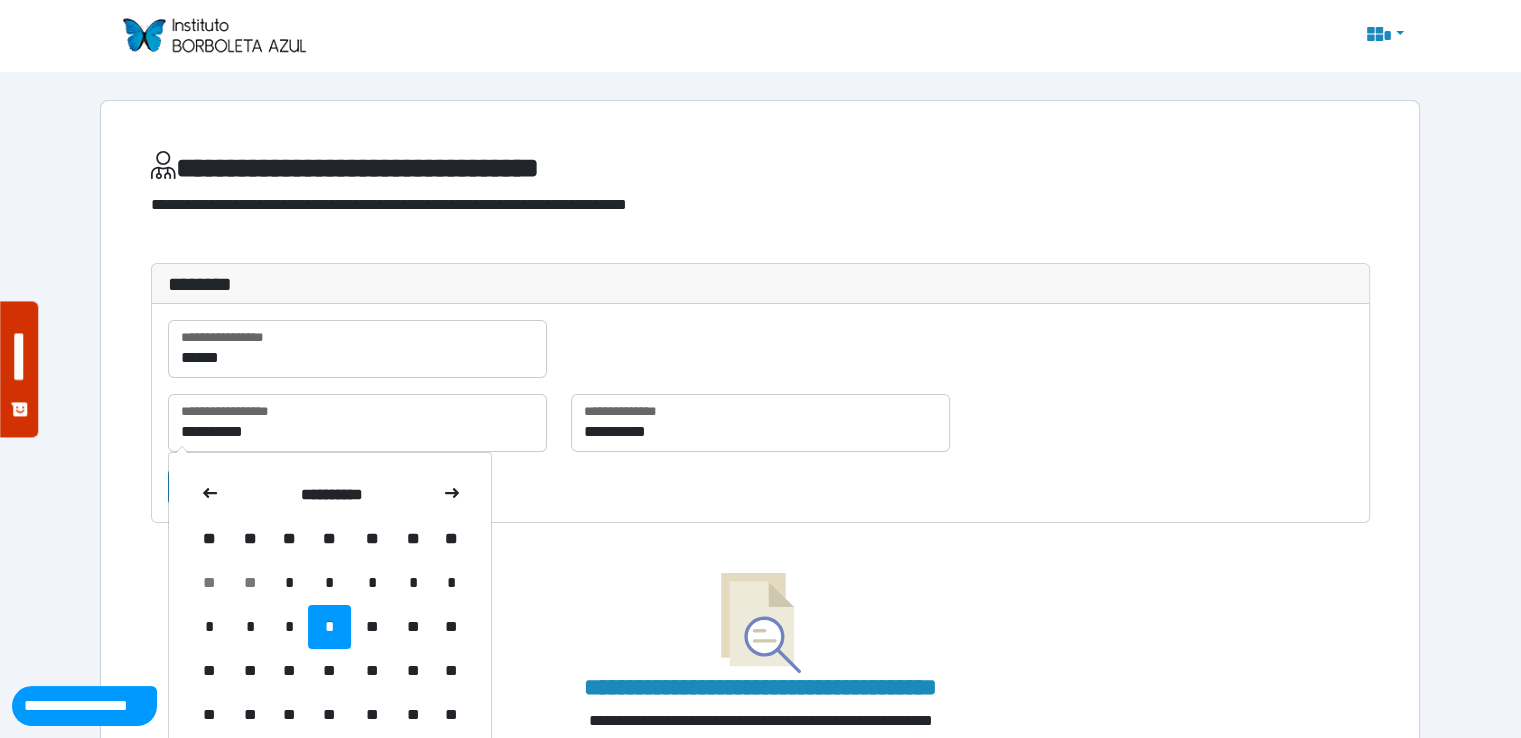 click on "**********" at bounding box center [760, 636] 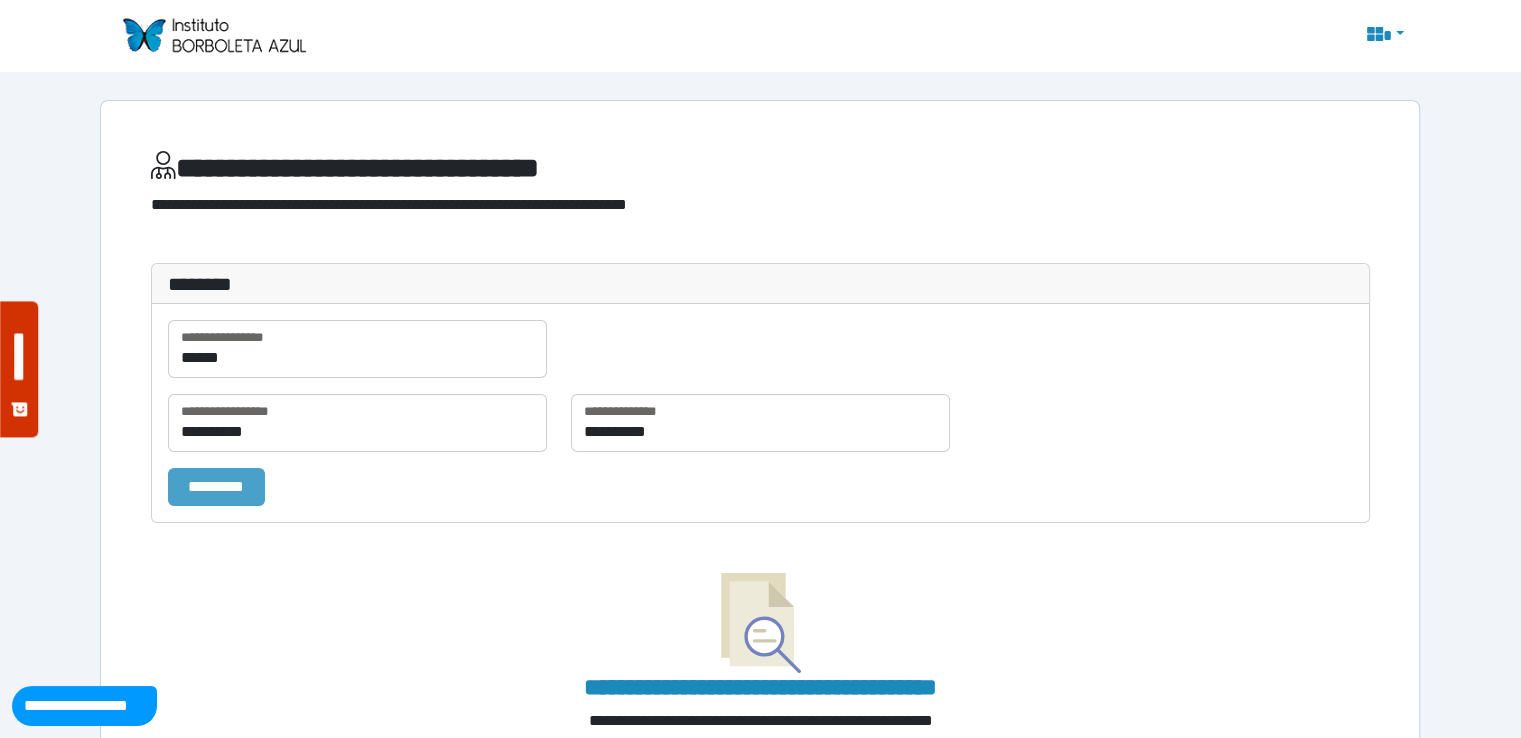 click on "*********" at bounding box center (216, 487) 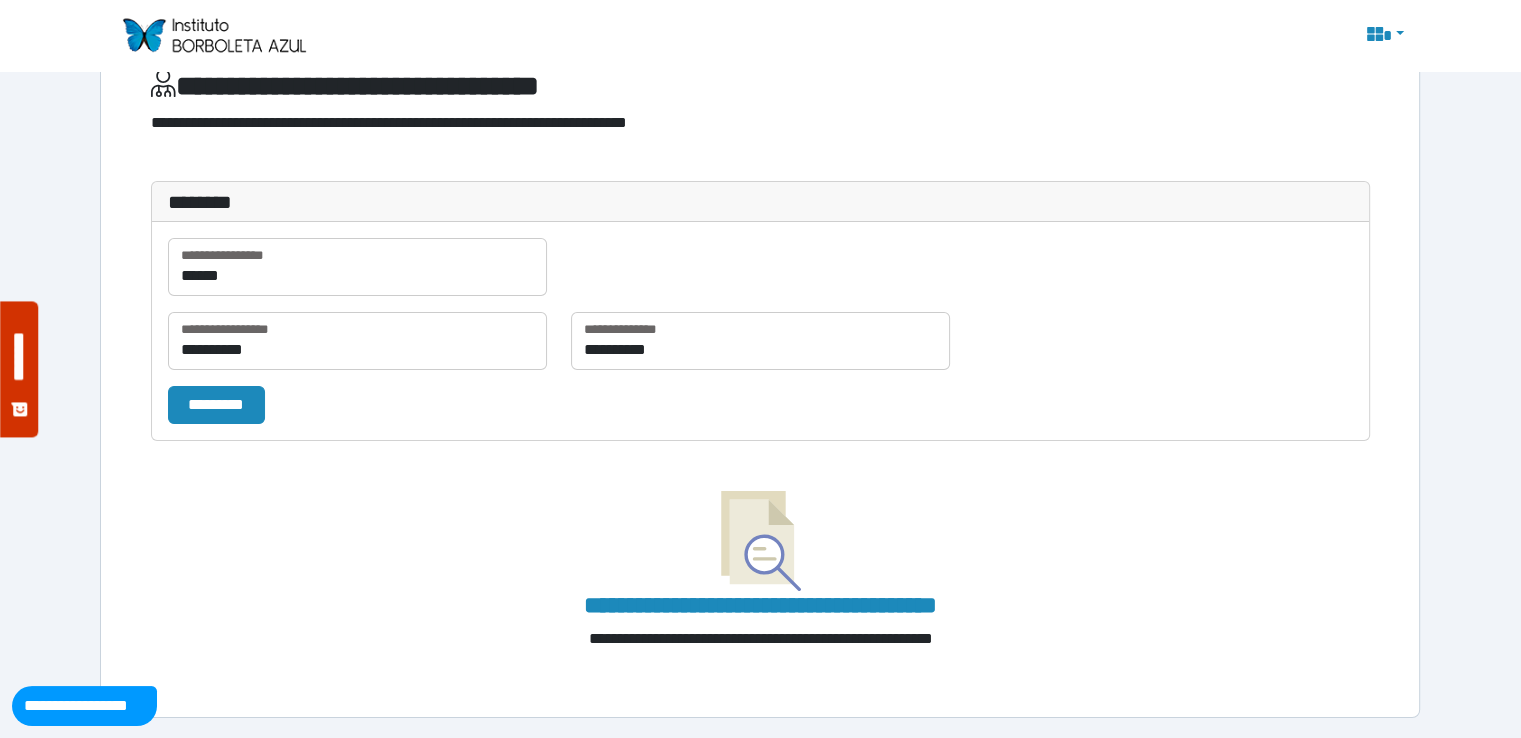 scroll, scrollTop: 0, scrollLeft: 0, axis: both 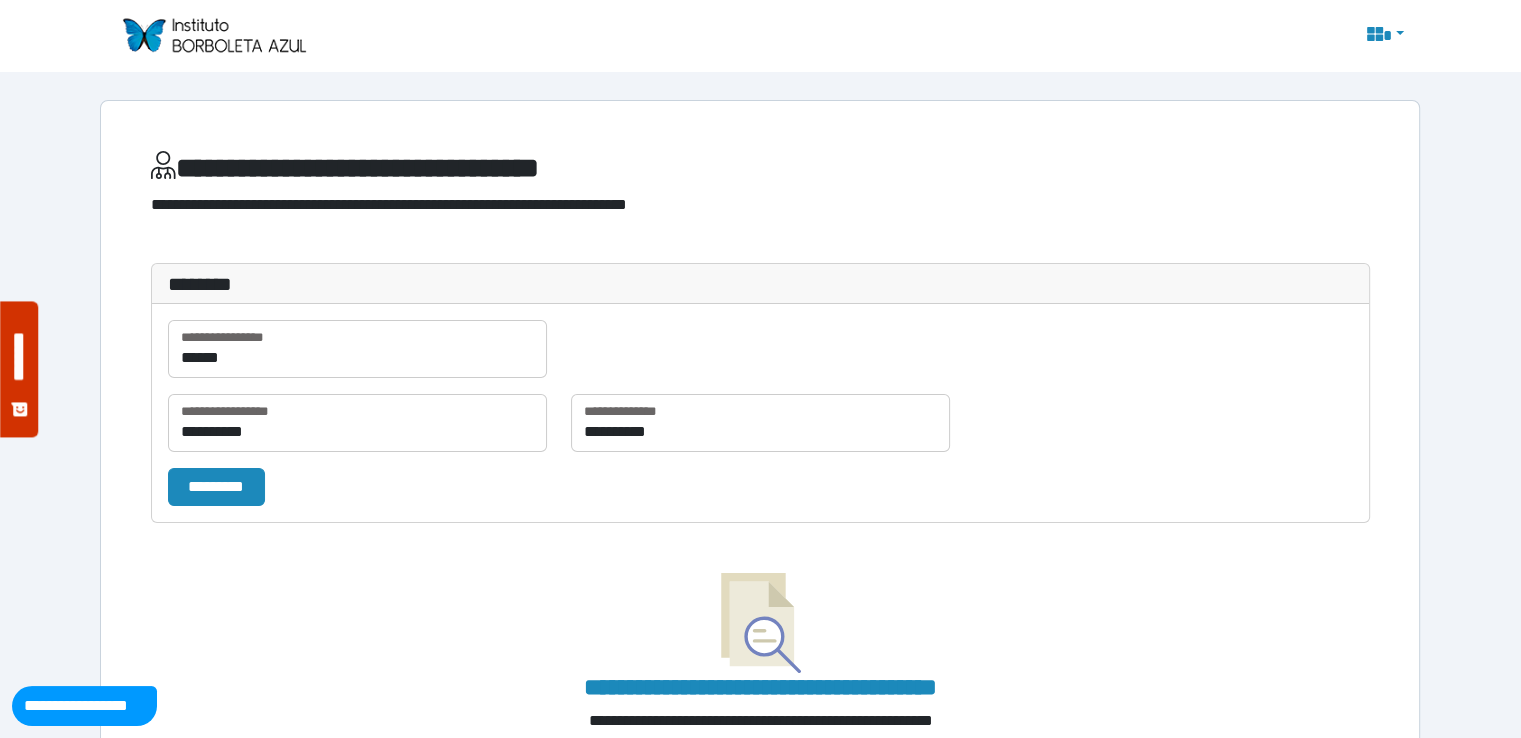 click at bounding box center (213, 35) 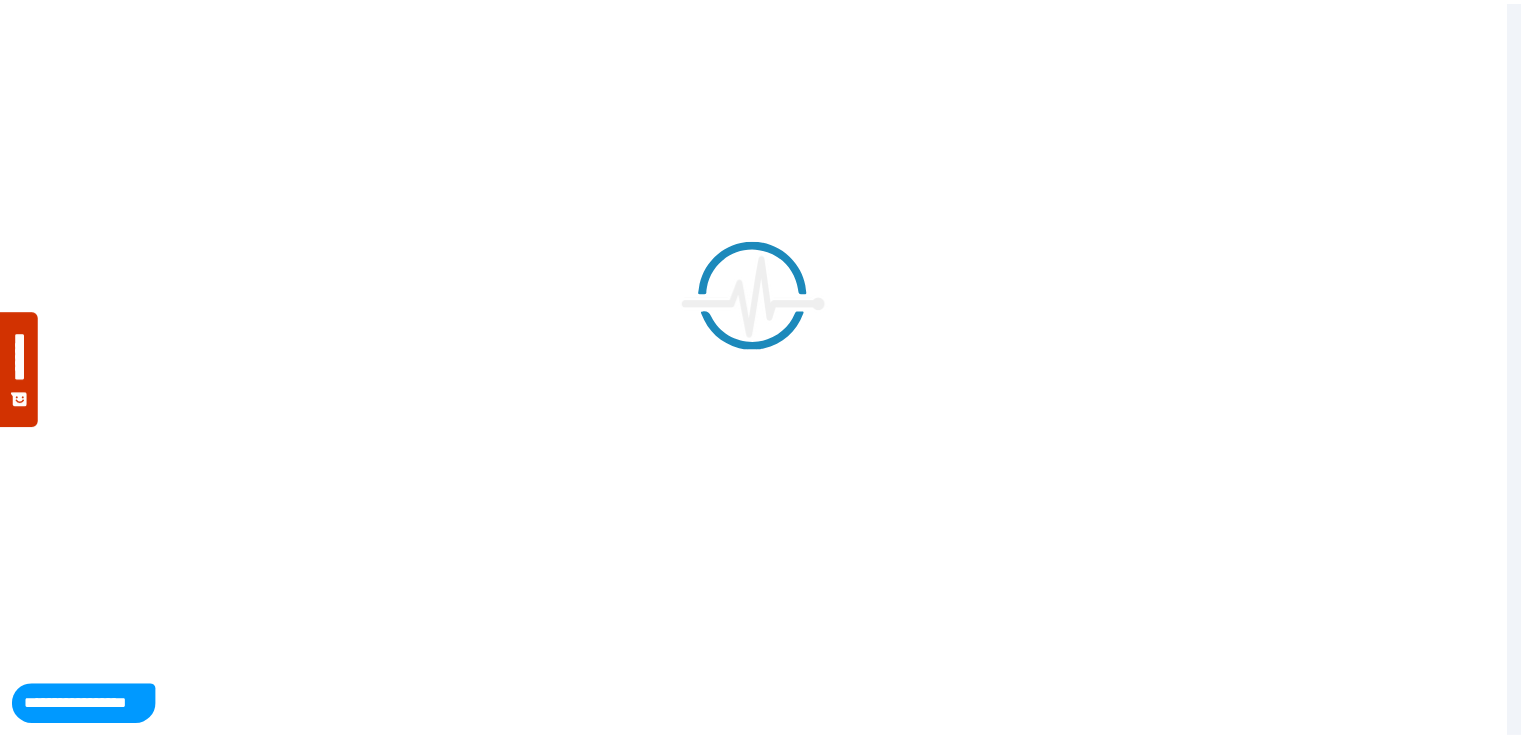 scroll, scrollTop: 0, scrollLeft: 0, axis: both 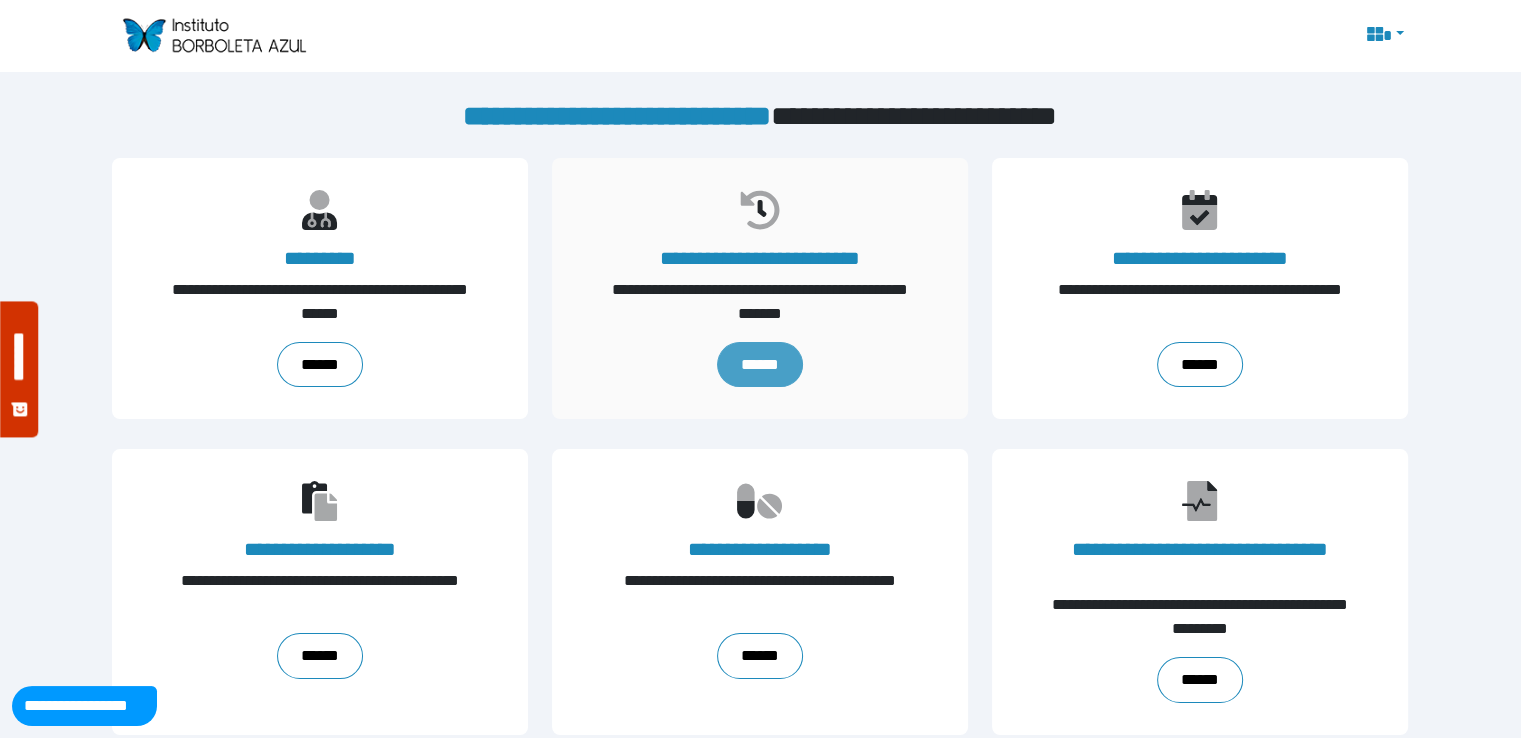 click on "******" at bounding box center [760, 365] 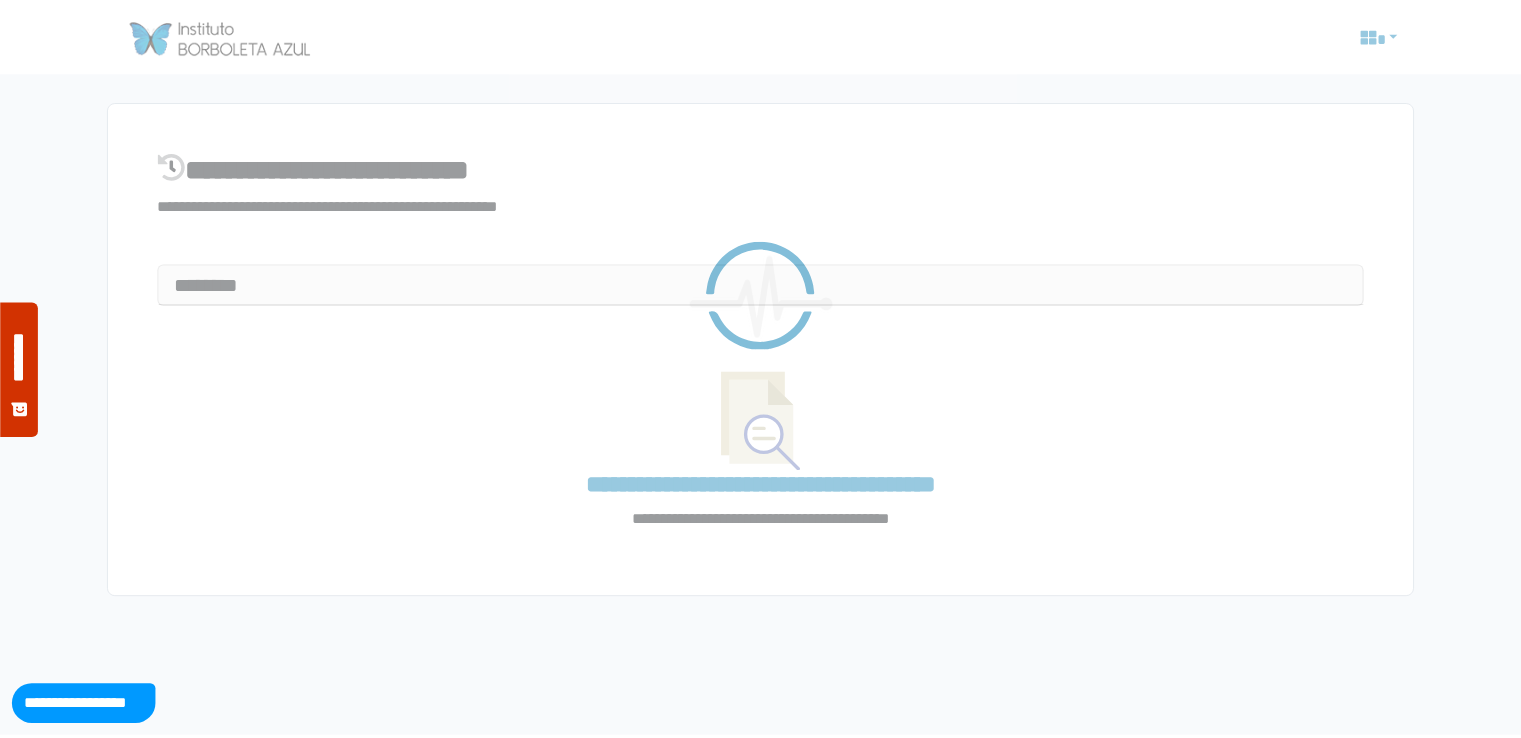 scroll, scrollTop: 0, scrollLeft: 0, axis: both 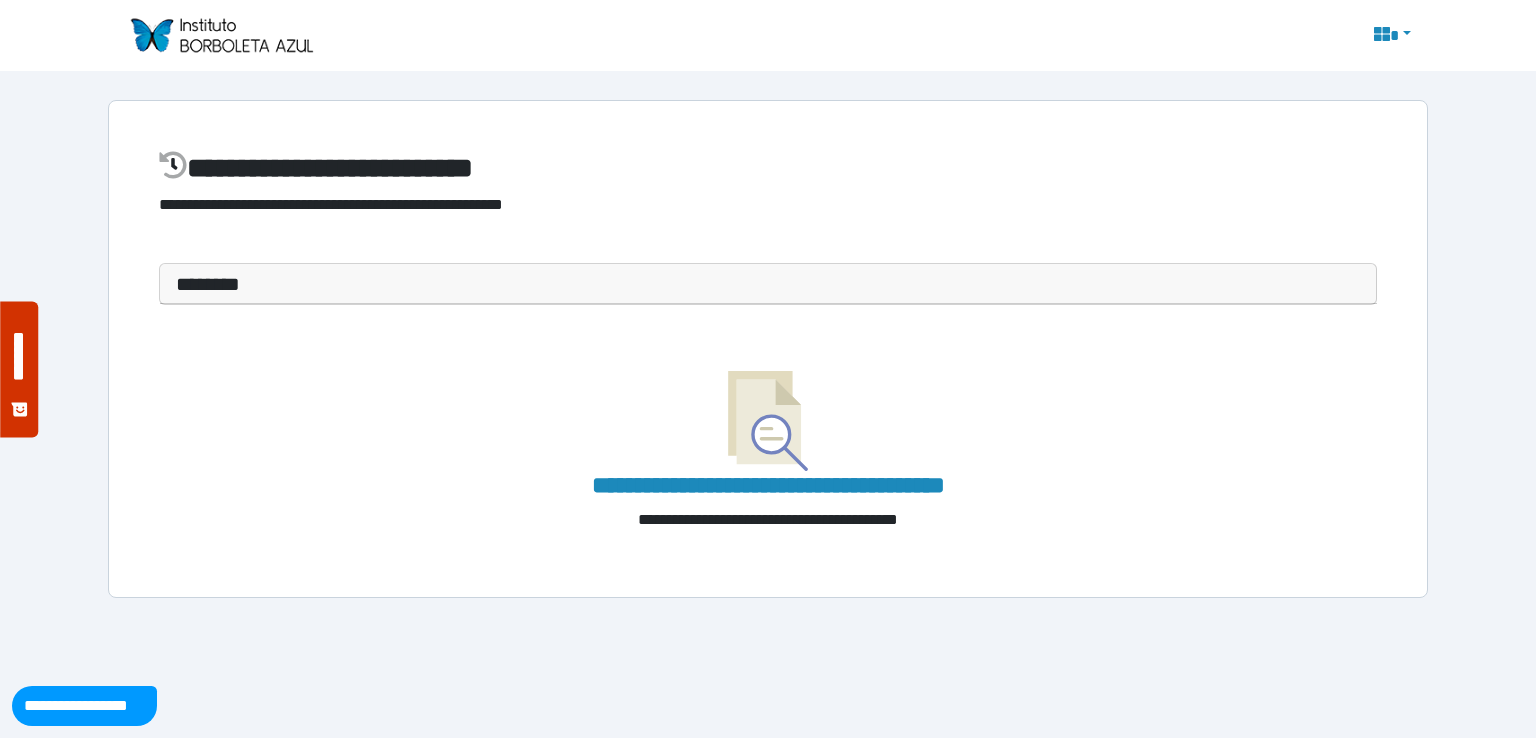 click on "********" at bounding box center [768, 284] 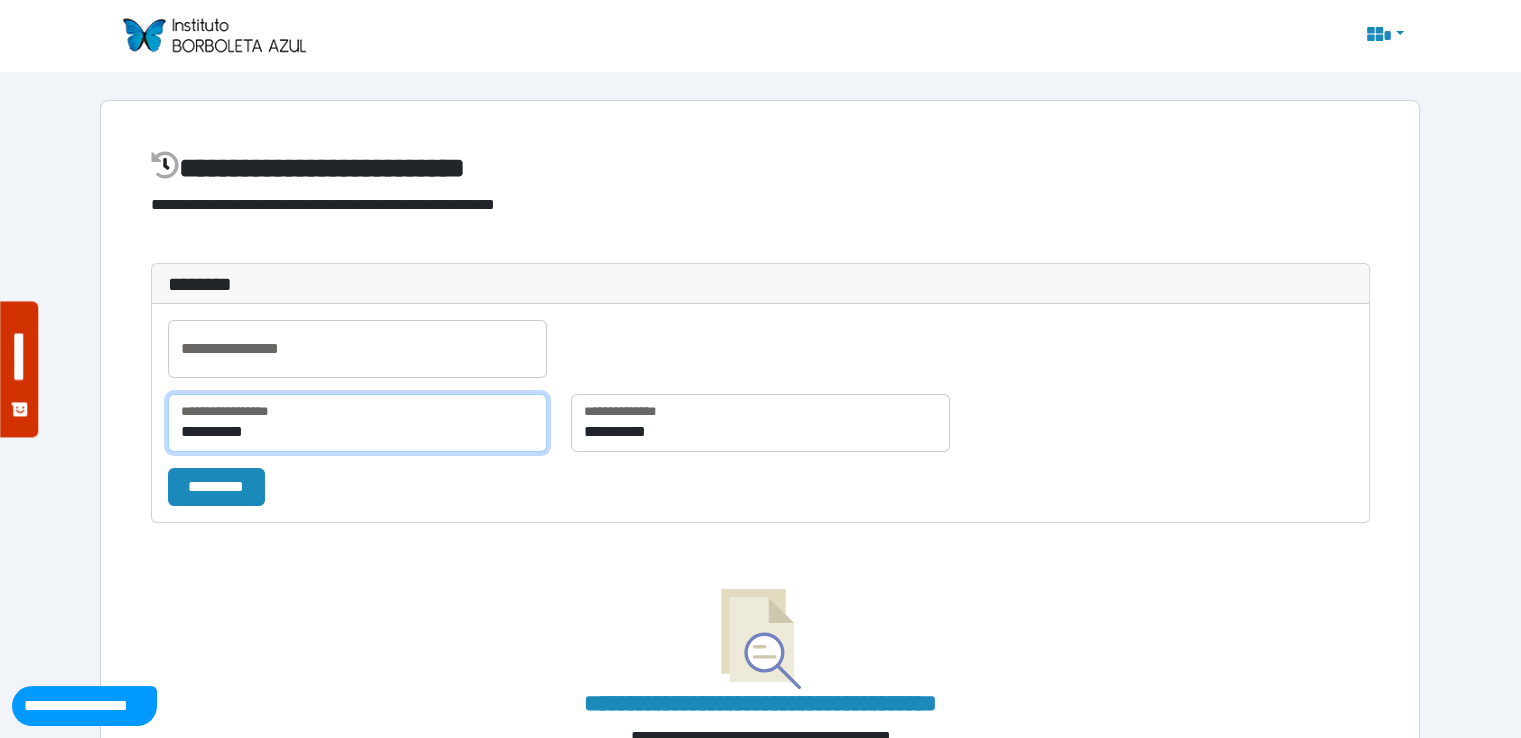 click on "**********" at bounding box center [357, 423] 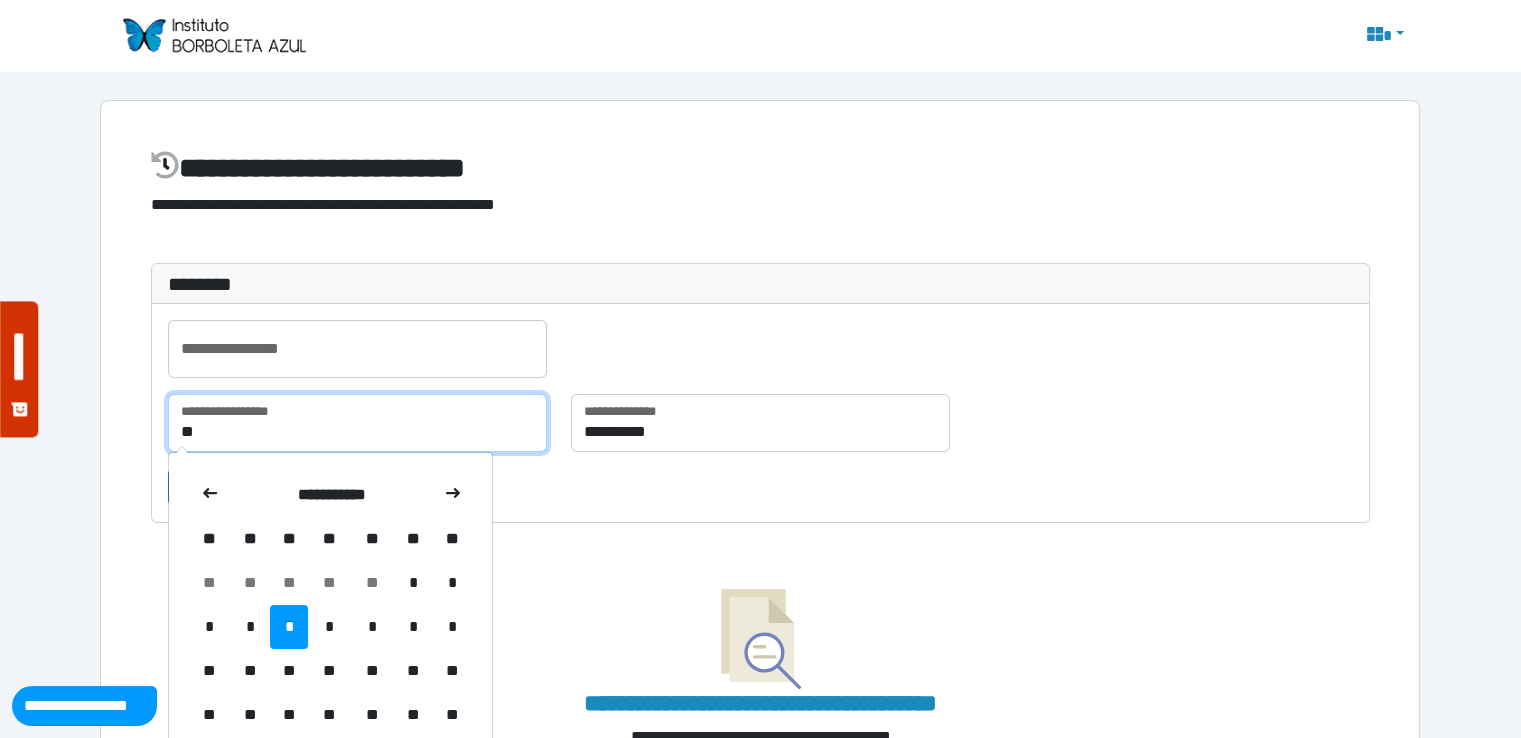 type on "*" 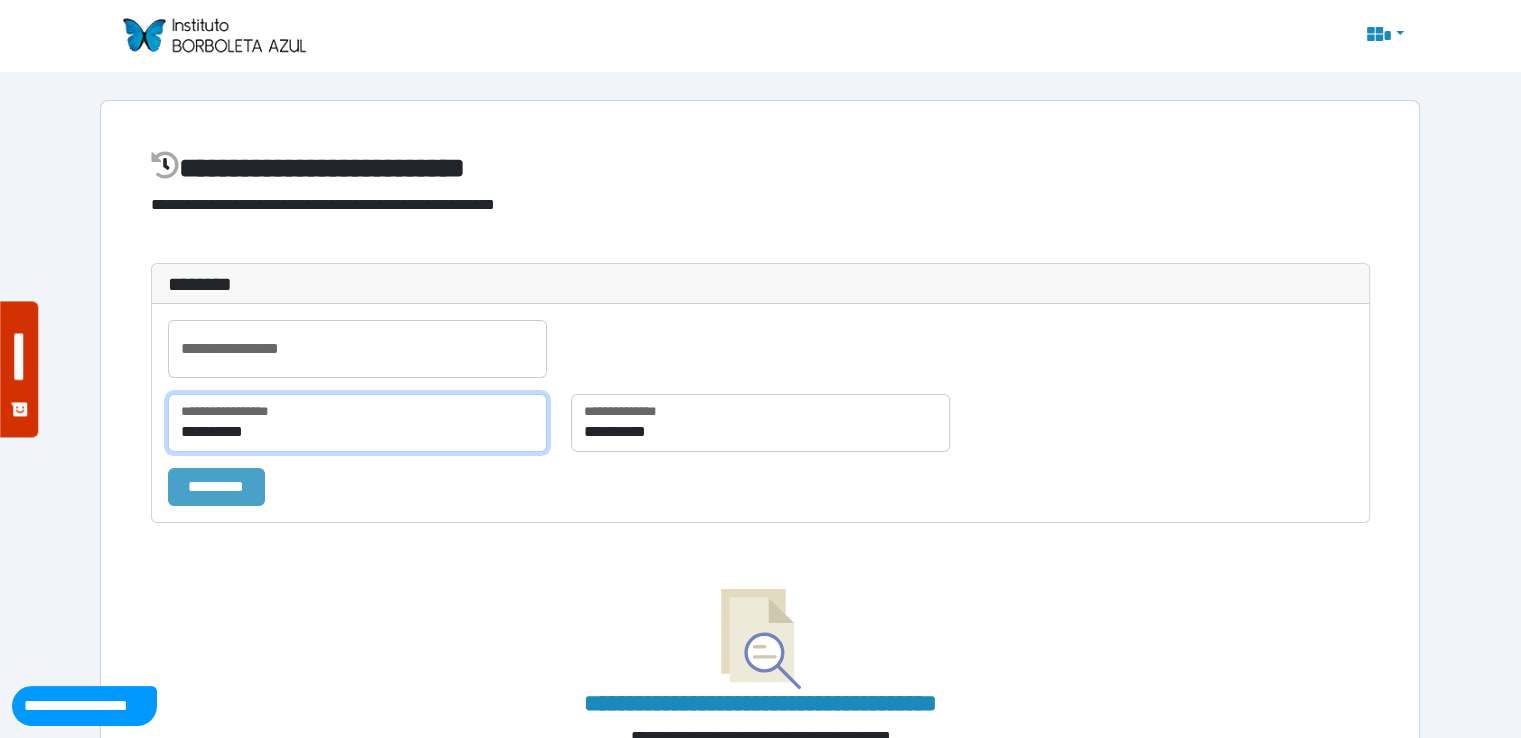 type on "**********" 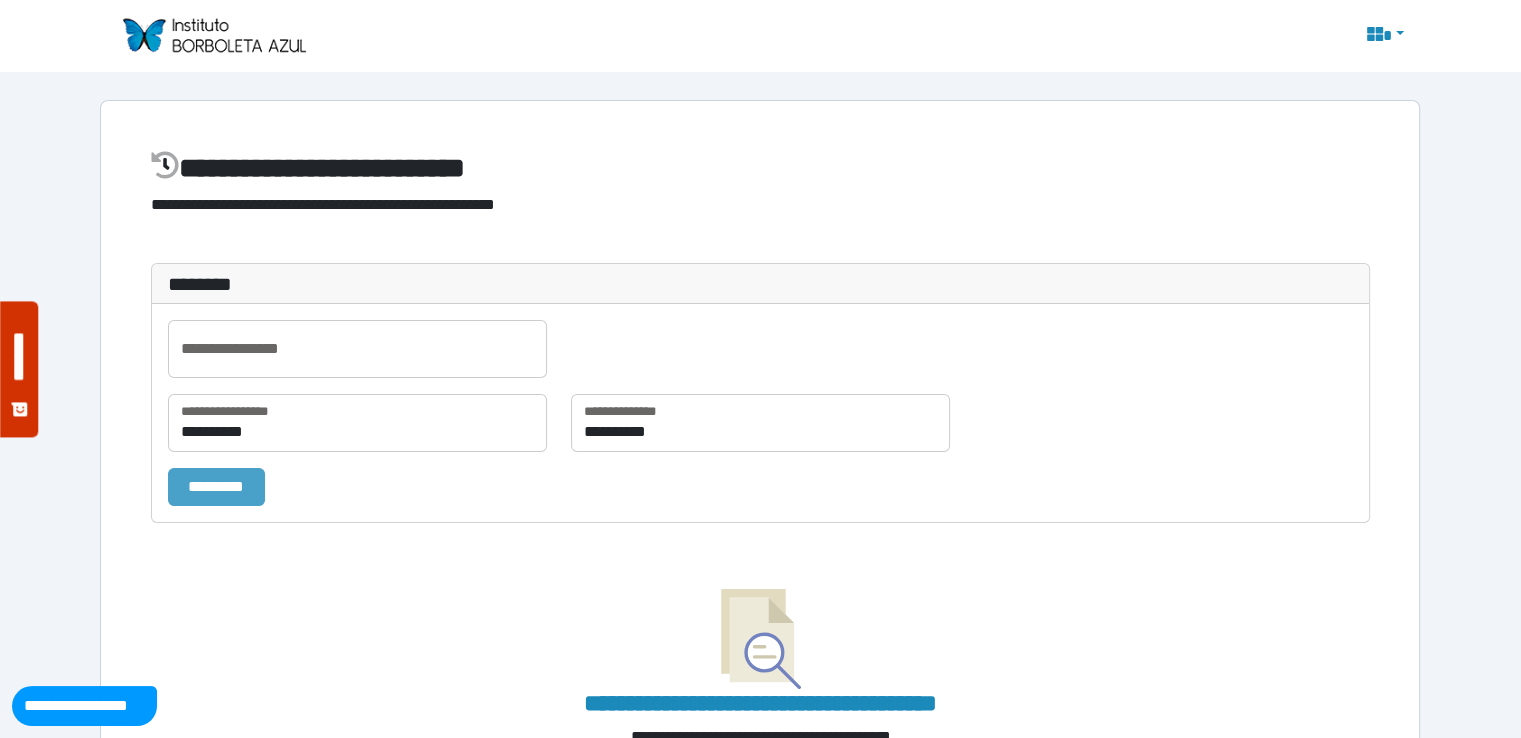 click on "*********" at bounding box center [216, 487] 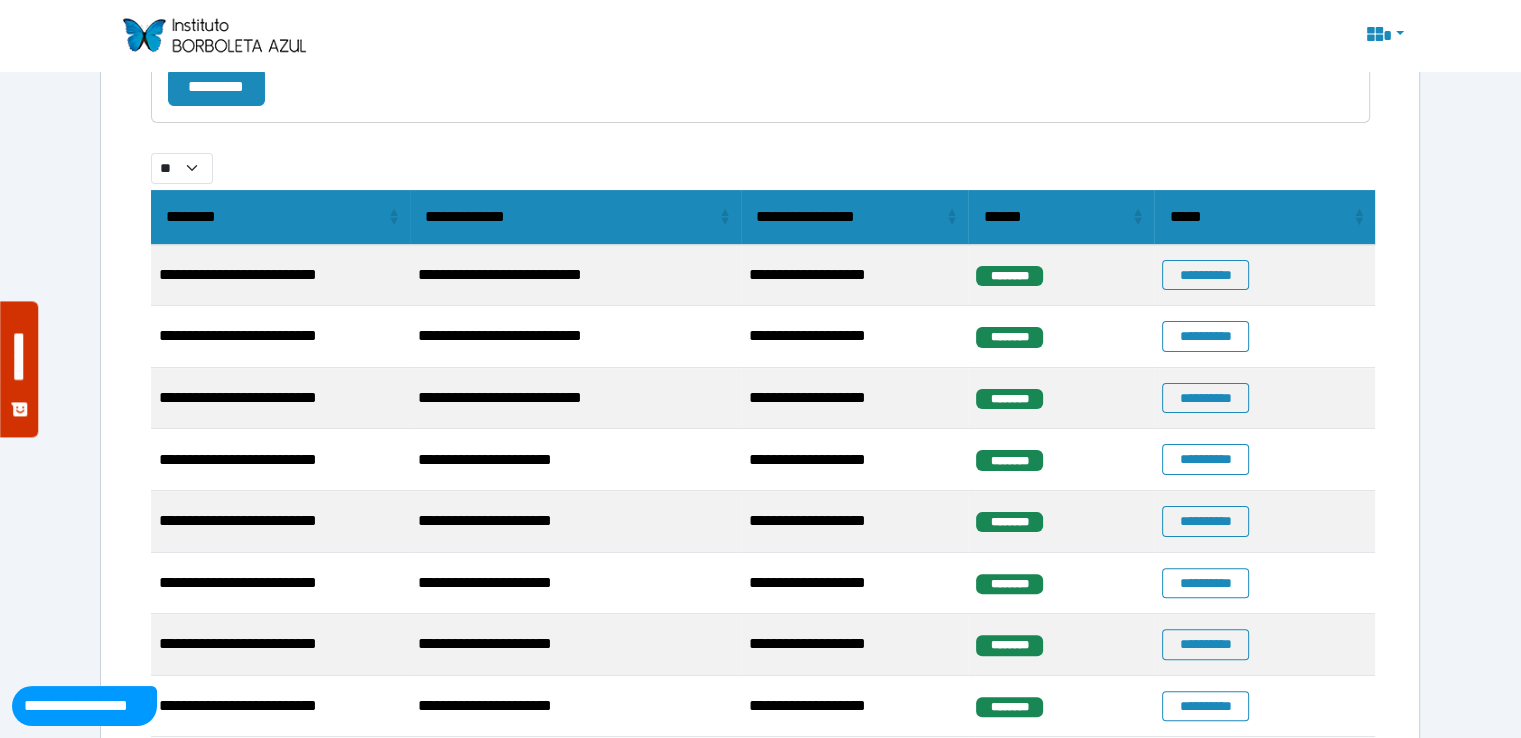 scroll, scrollTop: 500, scrollLeft: 0, axis: vertical 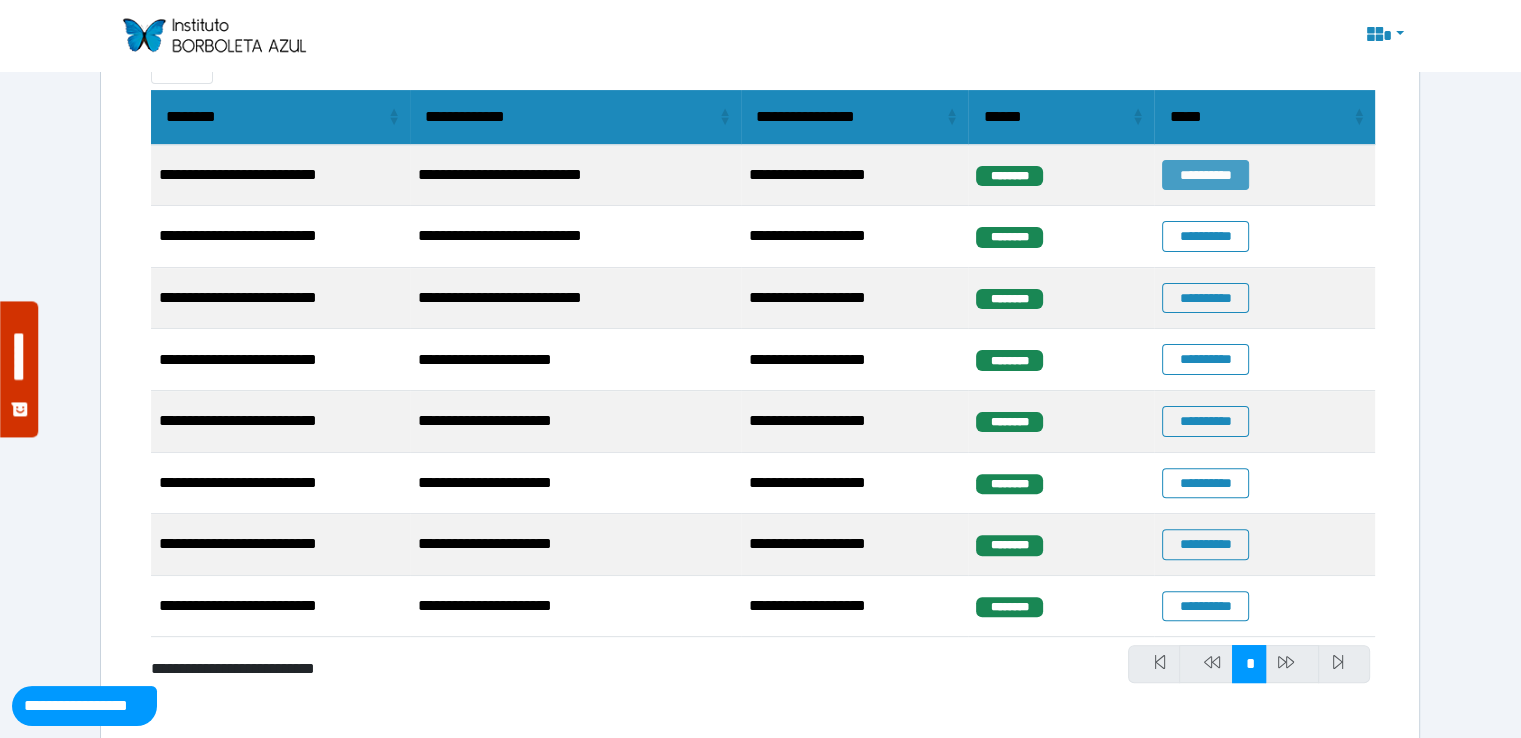 click on "**********" at bounding box center (1205, 175) 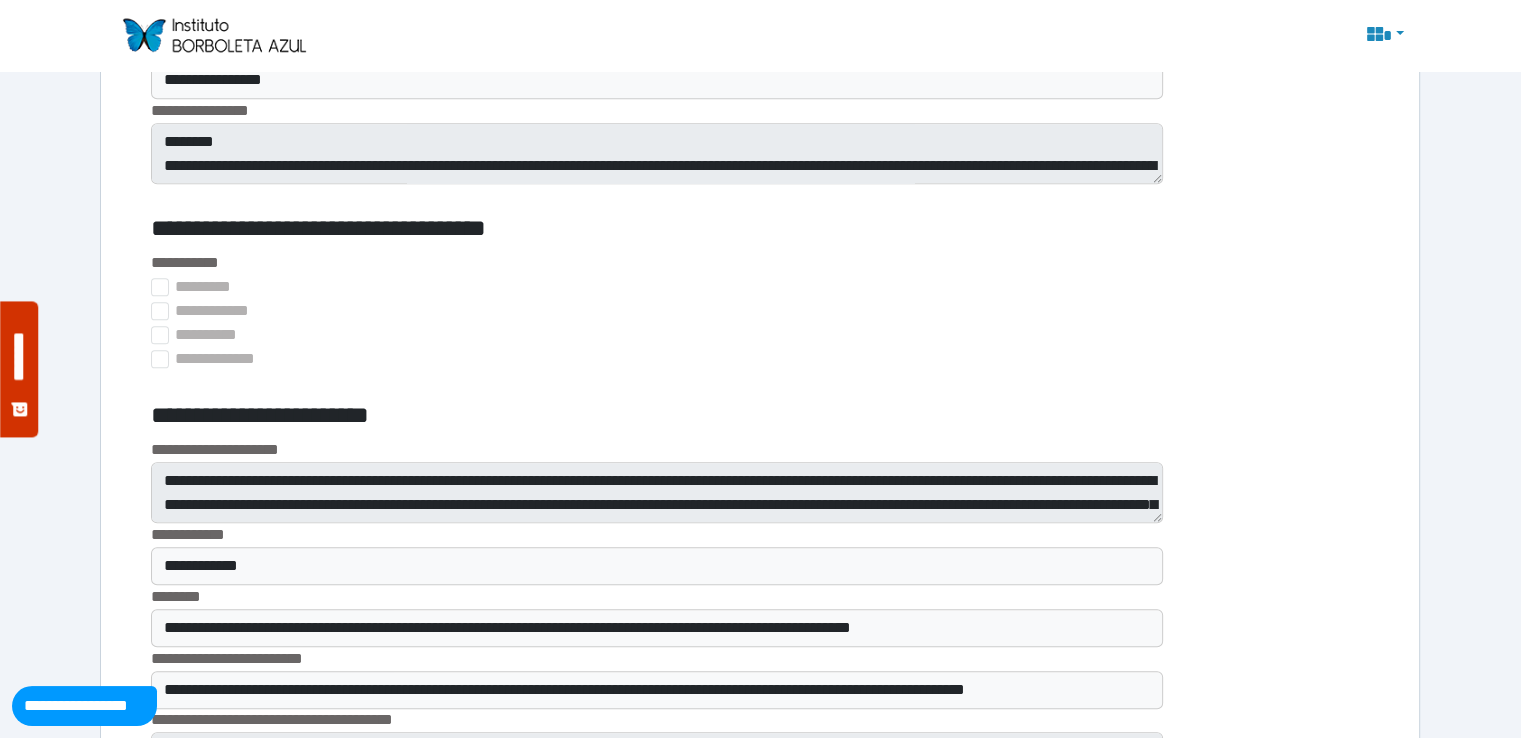 scroll, scrollTop: 1800, scrollLeft: 0, axis: vertical 